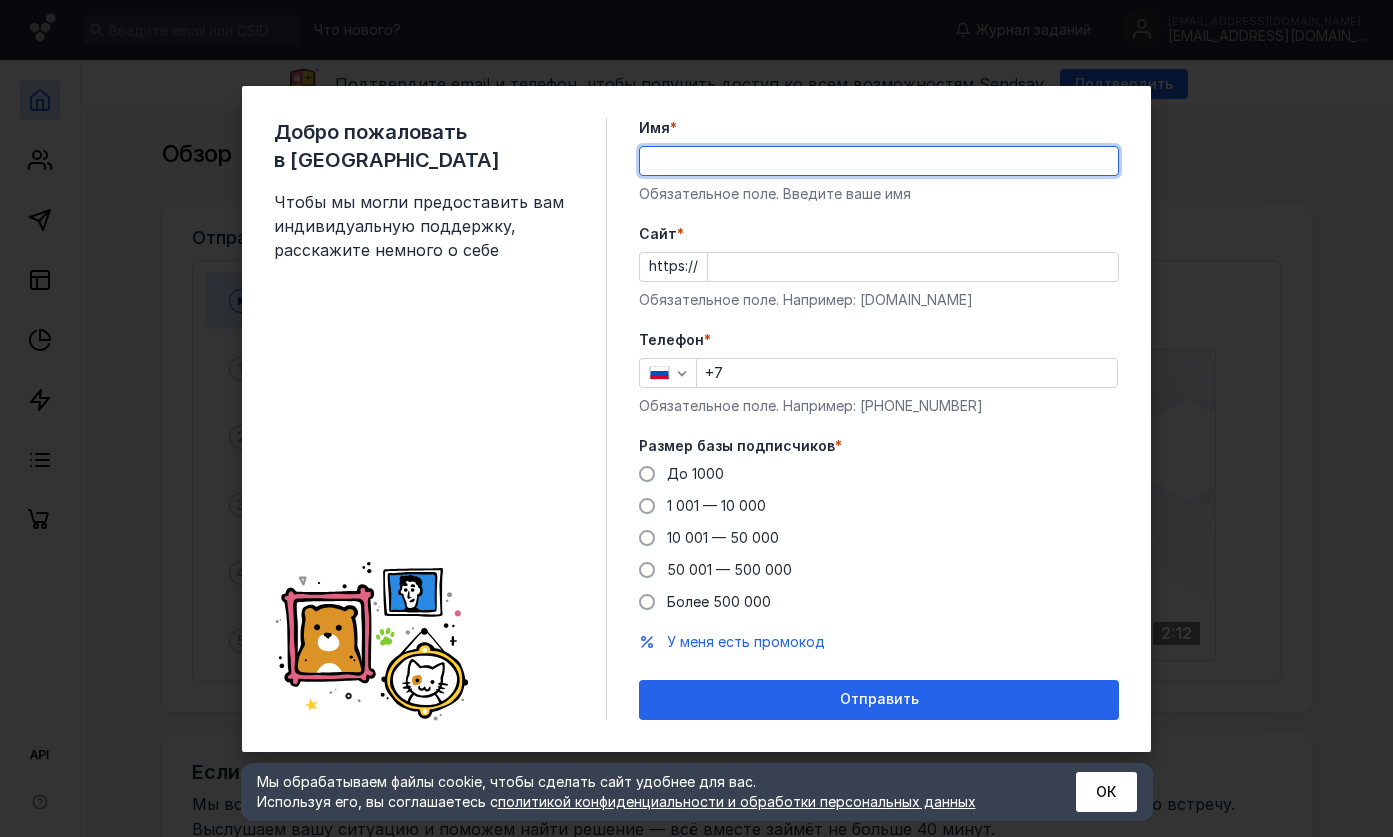 scroll, scrollTop: 0, scrollLeft: 0, axis: both 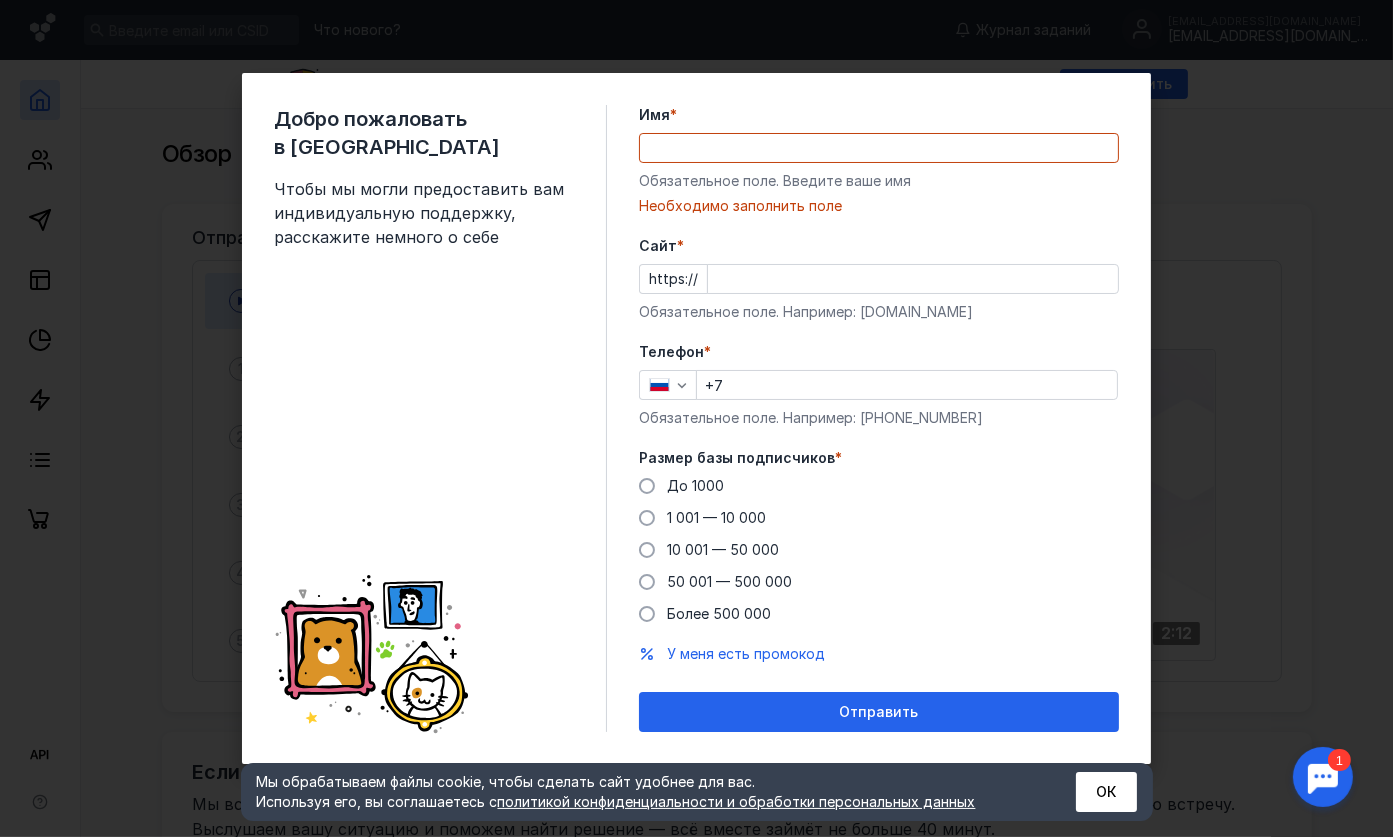 click on "Добро пожаловать в Sendsay Чтобы мы могли предоставить вам индивидуальную поддержку, расскажите немного о себе Имя  * Обязательное поле. Введите ваше имя [PERSON_NAME] заполнить поле [PERSON_NAME]  * https:// Обязательное поле. Например: [DOMAIN_NAME] Телефон  * +7 Обязательное поле. Например: [PHONE_NUMBER] Размер базы подписчиков  * До [DATE] 1 001 — 10 000 10 001 — 50 000 50 001 — 500 000 Более 500 000 У меня есть промокод Отправить" at bounding box center (696, 418) 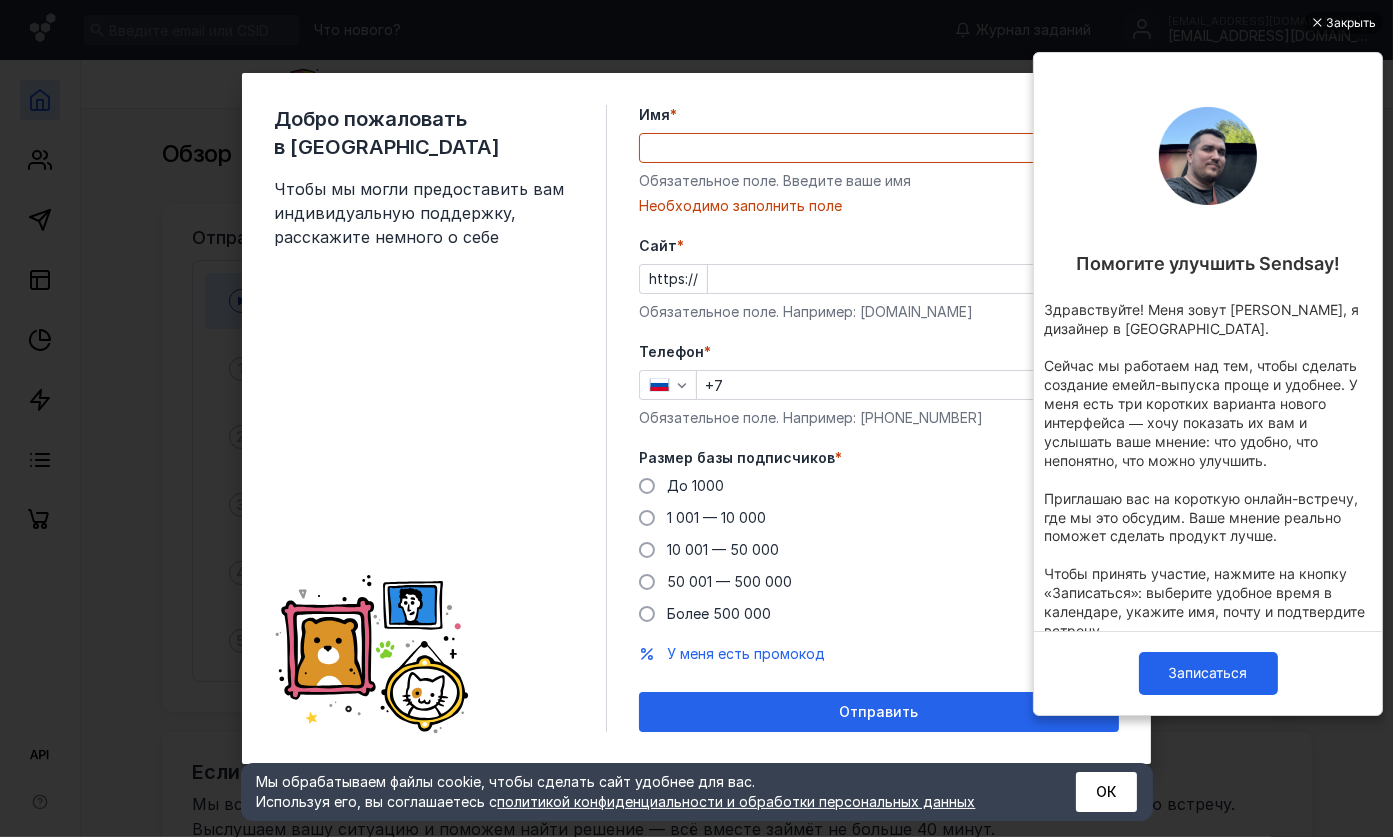 scroll, scrollTop: 0, scrollLeft: 0, axis: both 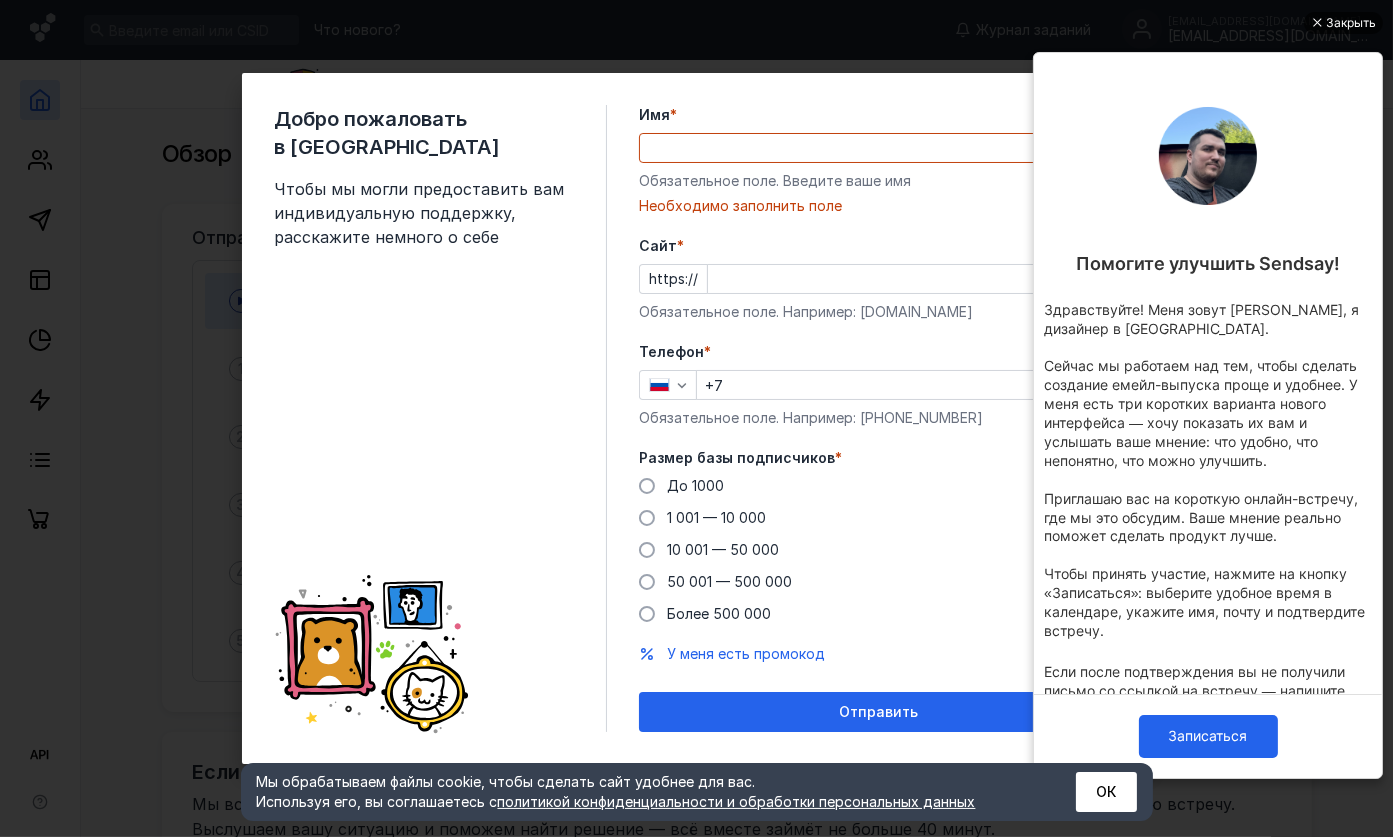 click on "Закрыть" at bounding box center (1350, 23) 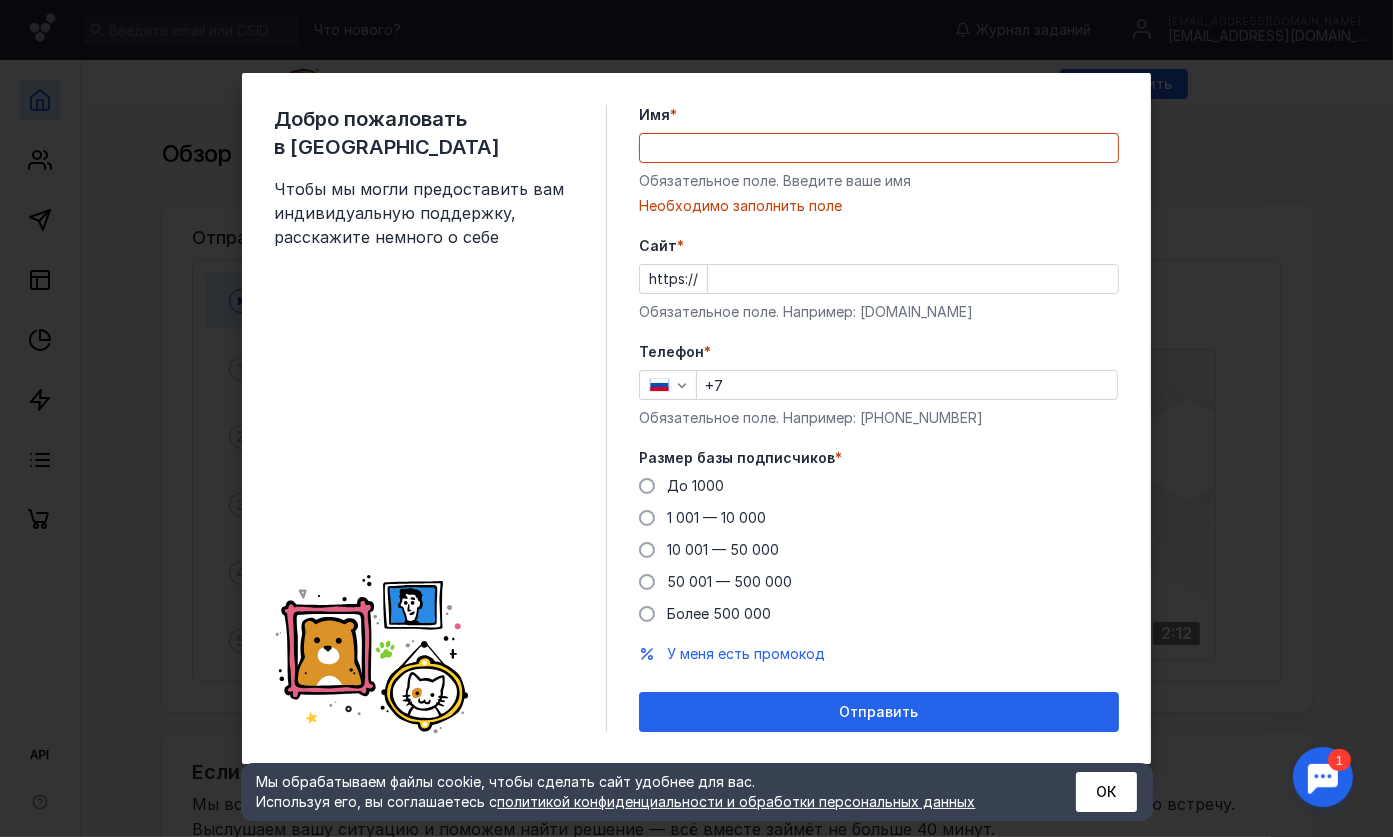 scroll, scrollTop: 0, scrollLeft: 0, axis: both 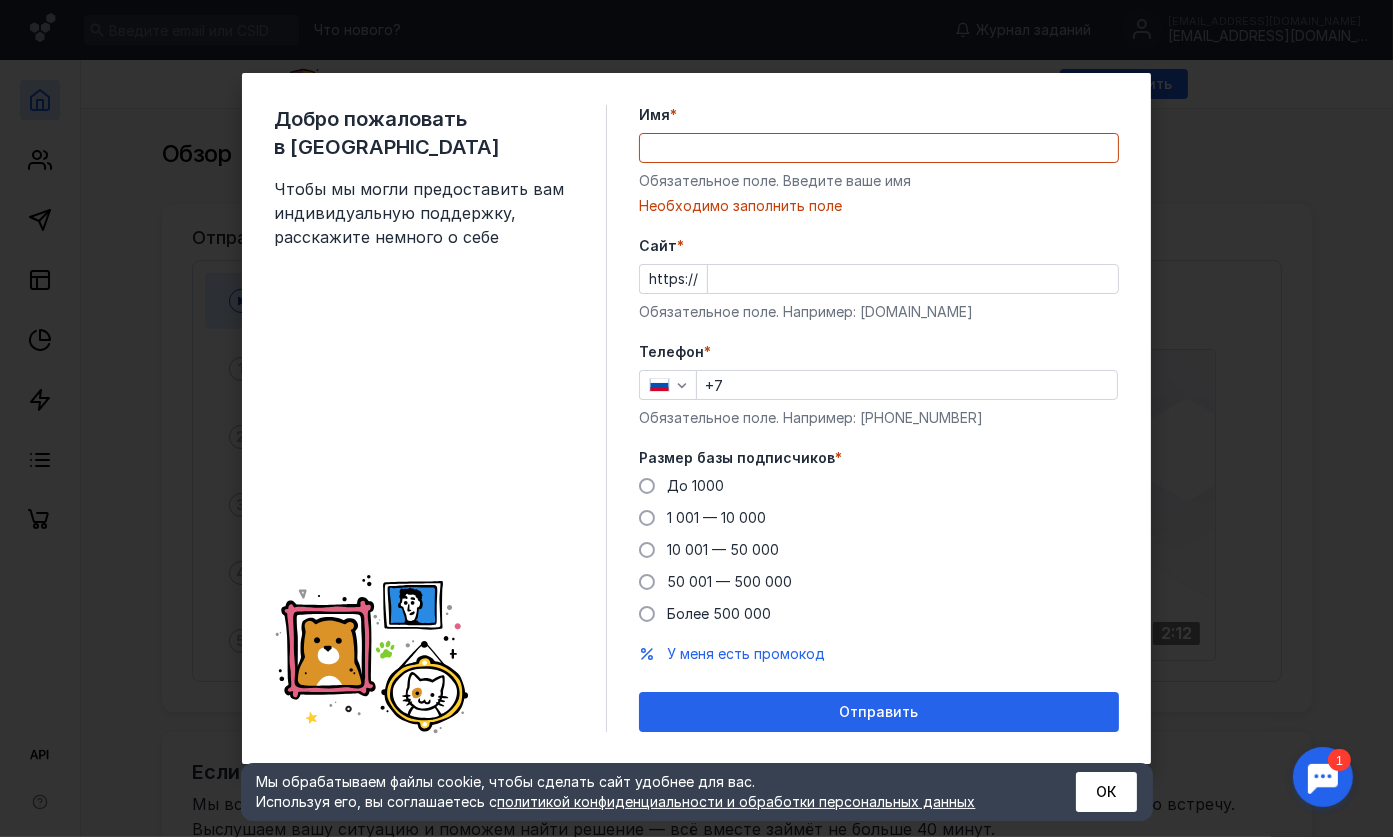 click on "Добро пожаловать в Sendsay Чтобы мы могли предоставить вам индивидуальную поддержку, расскажите немного о себе Имя  * Обязательное поле. Введите ваше имя [PERSON_NAME] заполнить поле [PERSON_NAME]  * https:// Обязательное поле. Например: [DOMAIN_NAME] Телефон  * +7 Обязательное поле. Например: [PHONE_NUMBER] Размер базы подписчиков  * До [DATE] 1 001 — 10 000 10 001 — 50 000 50 001 — 500 000 Более 500 000 У меня есть промокод Отправить" at bounding box center [696, 418] 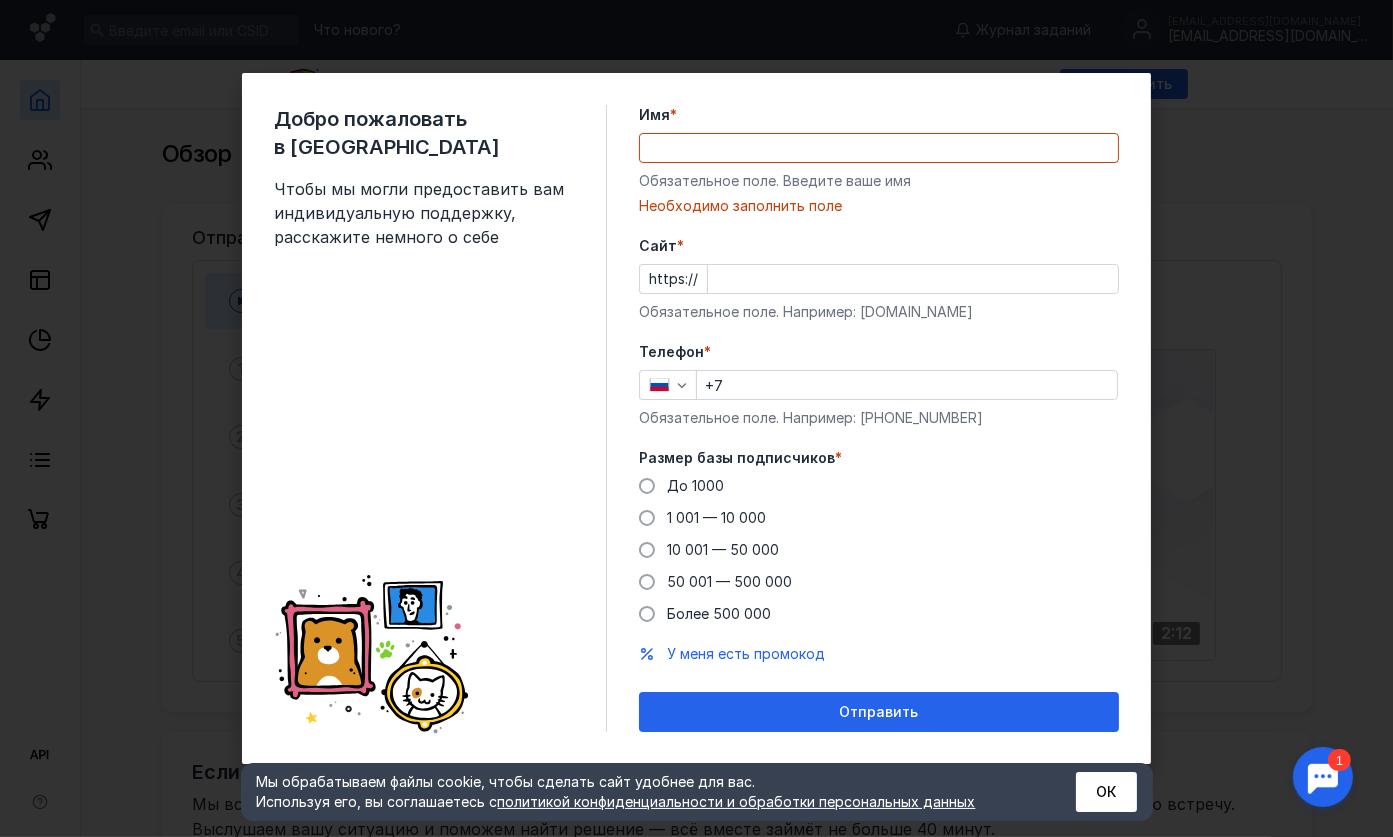 click on "Cайт  * https:// Обязательное поле. Например: [DOMAIN_NAME]" at bounding box center (879, 279) 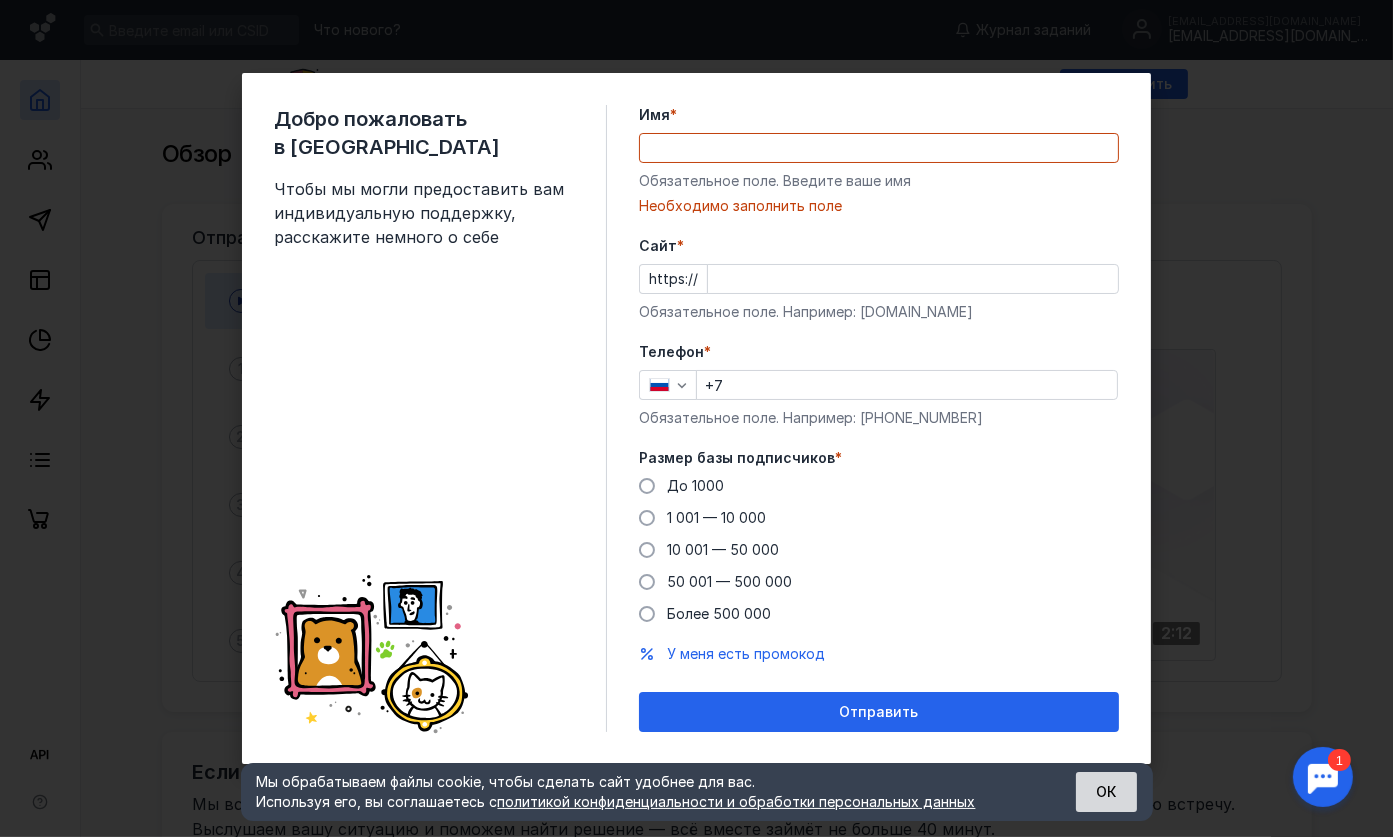 click on "ОК" at bounding box center [1106, 792] 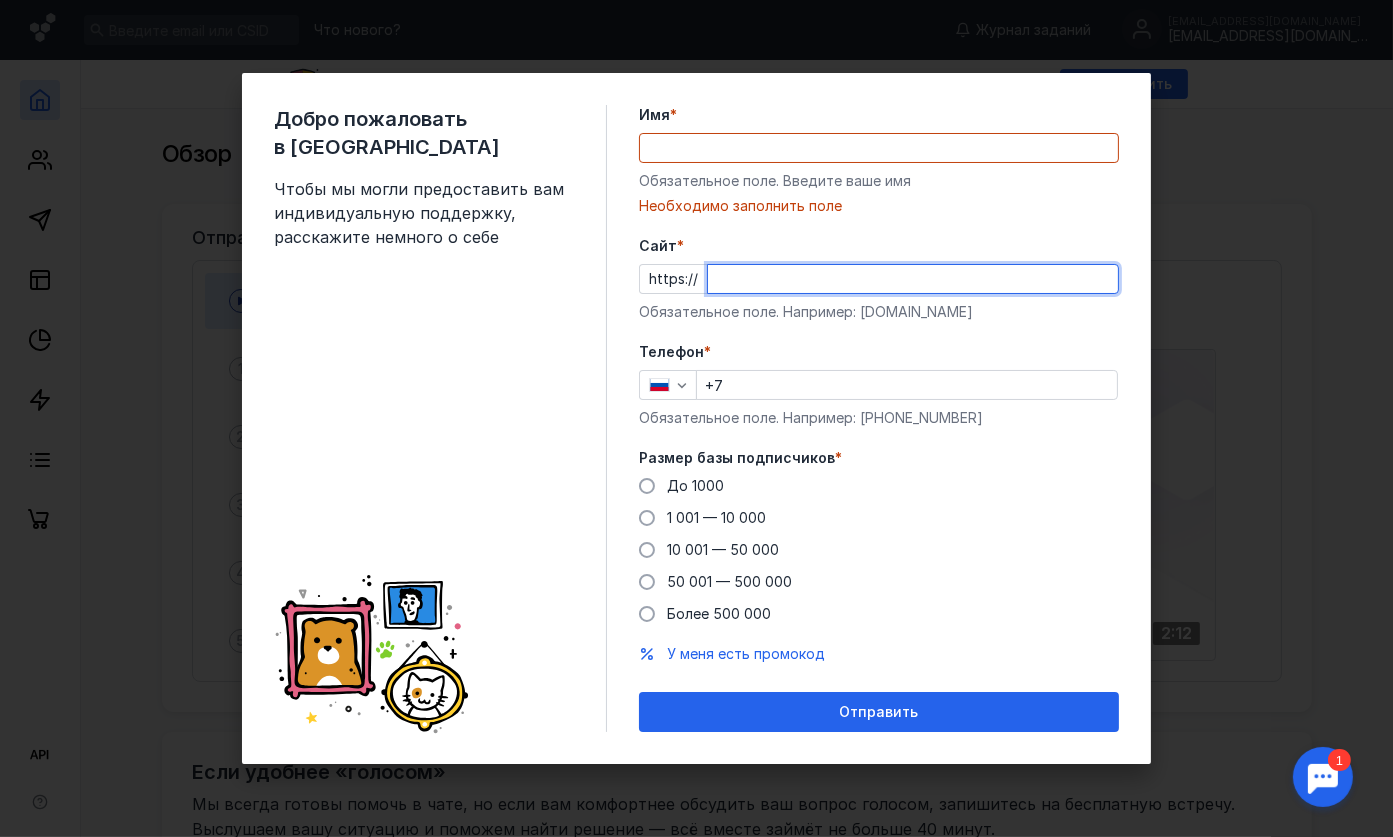 click on "Cайт  *" at bounding box center (913, 279) 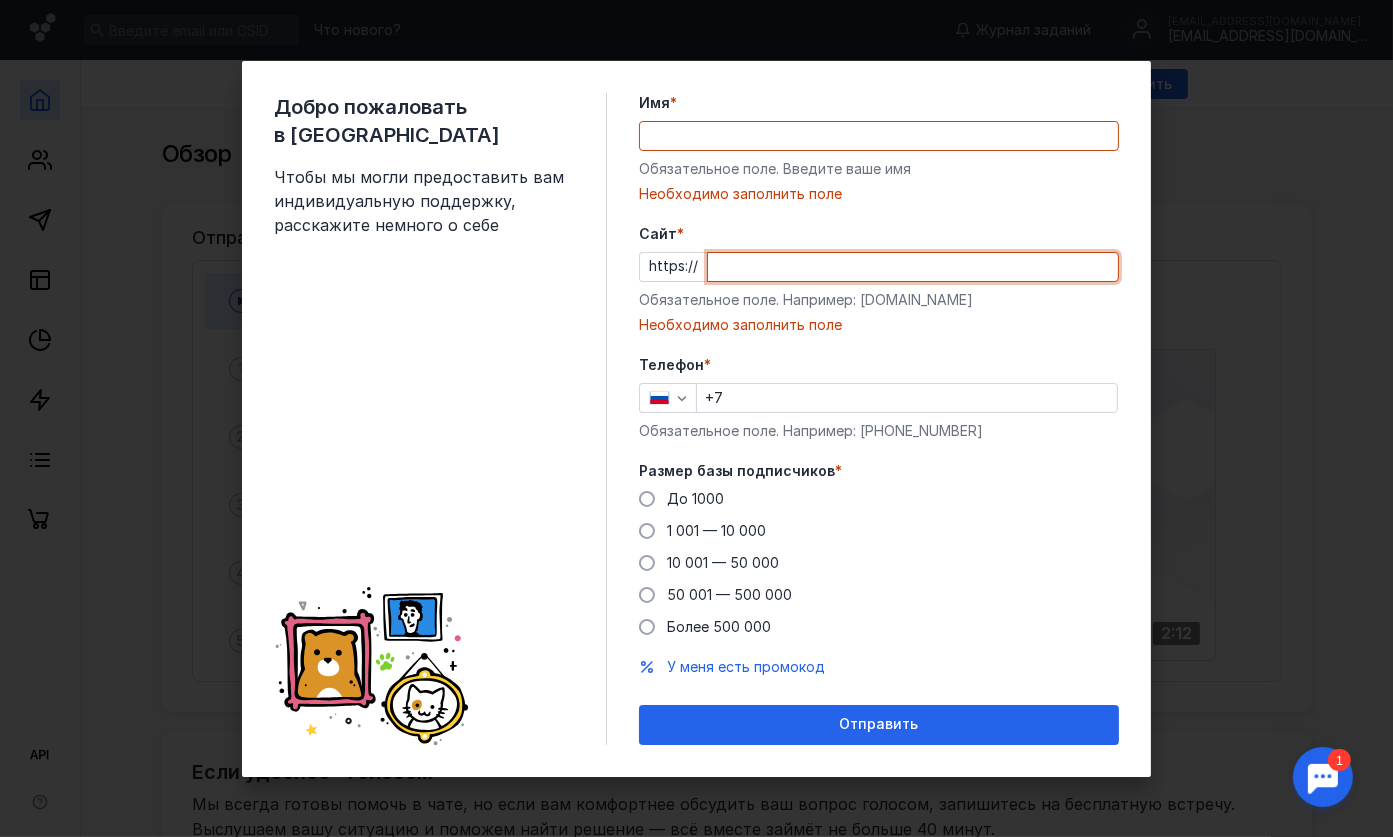 click on "Добро пожаловать в Sendsay Чтобы мы могли предоставить вам индивидуальную поддержку, расскажите немного о себе Имя  * Обязательное поле. Введите ваше имя [PERSON_NAME] заполнить поле [PERSON_NAME]  * https:// Обязательное поле. Например: [DOMAIN_NAME] Необходимо заполнить поле Телефон  * +7 Обязательное поле. Например: [PHONE_NUMBER] Размер базы подписчиков  * До [DATE] 1 001 — 10 000 10 001 — 50 000 50 001 — 500 000 Более 500 000 У меня есть промокод Отправить" at bounding box center [696, 418] 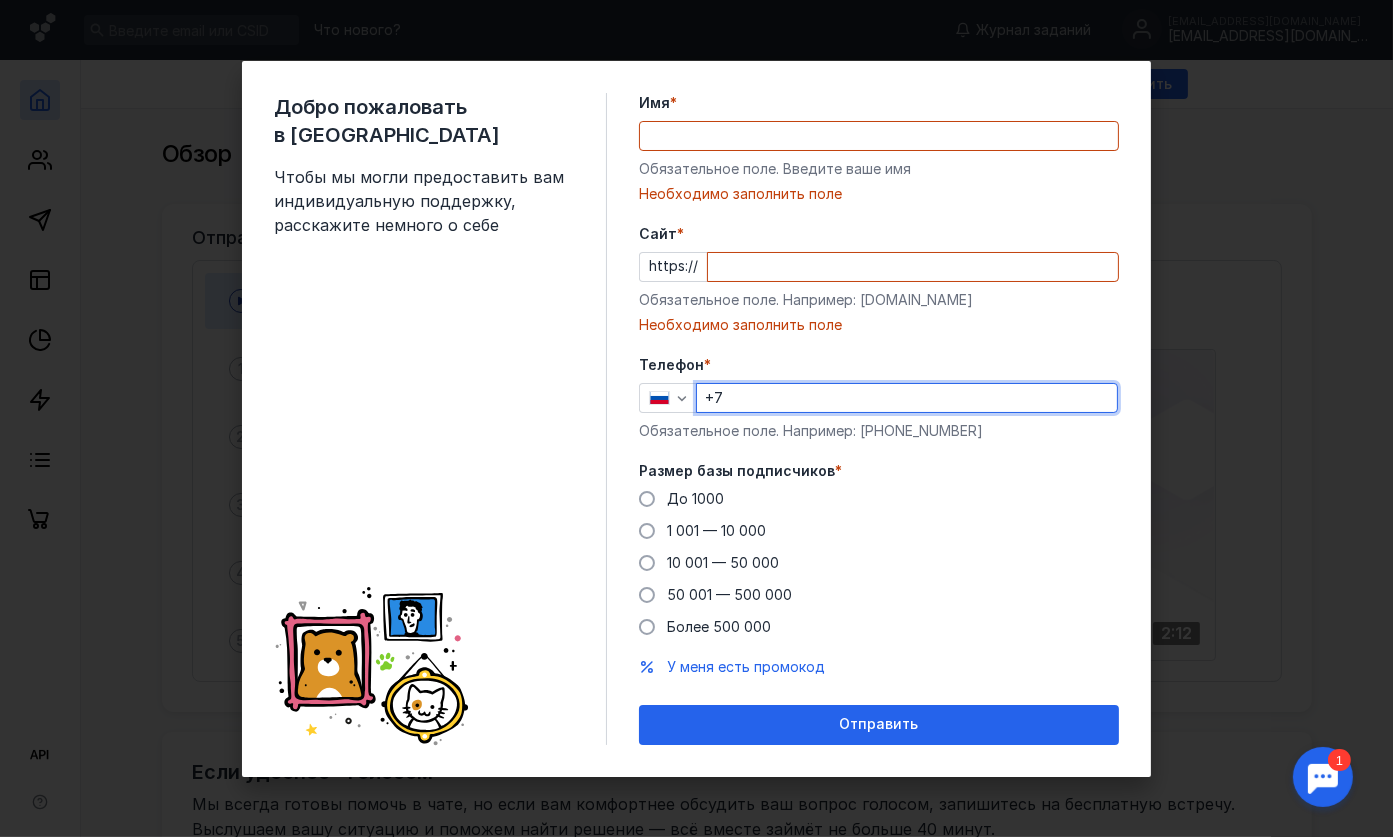 click on "+7" at bounding box center (907, 398) 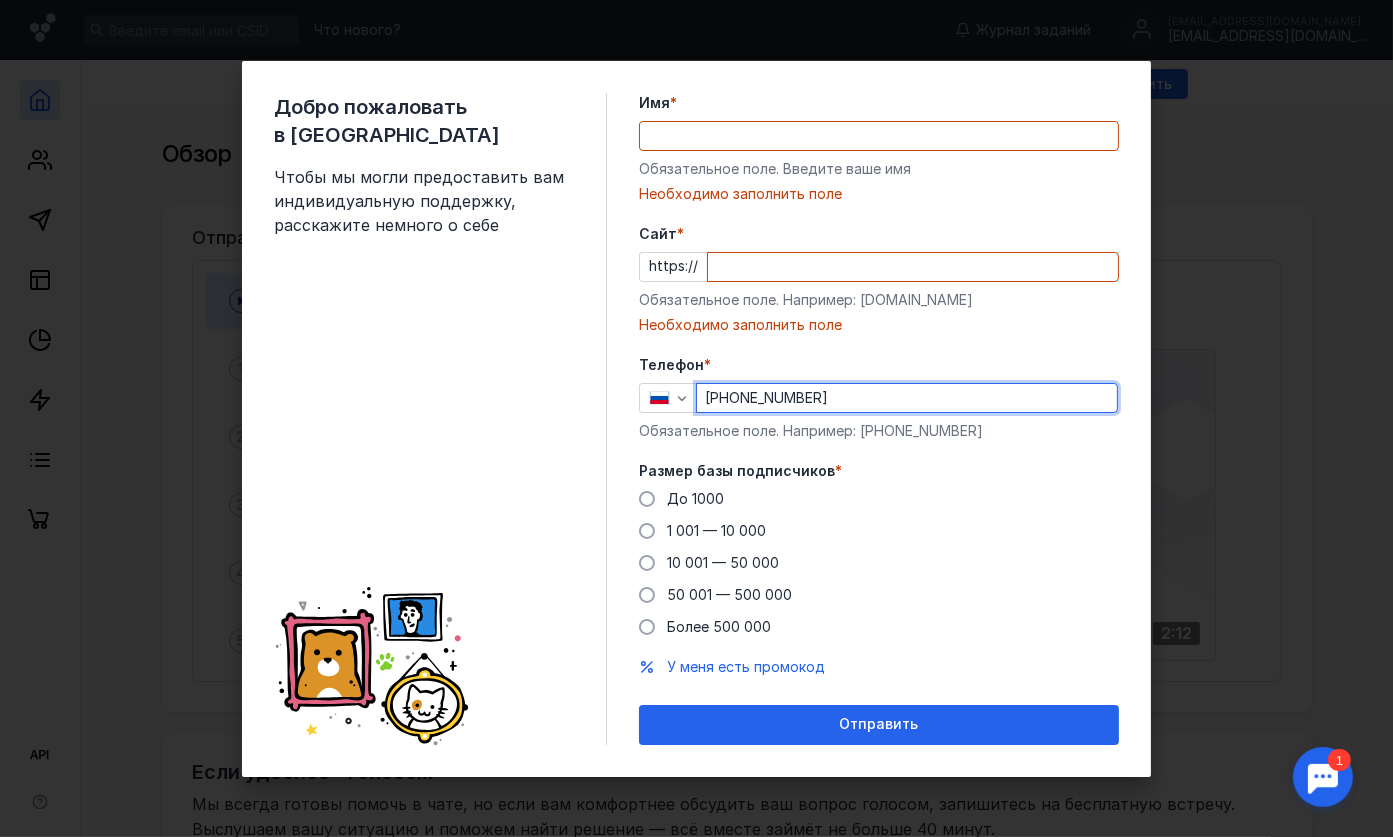type on "[PERSON_NAME]" 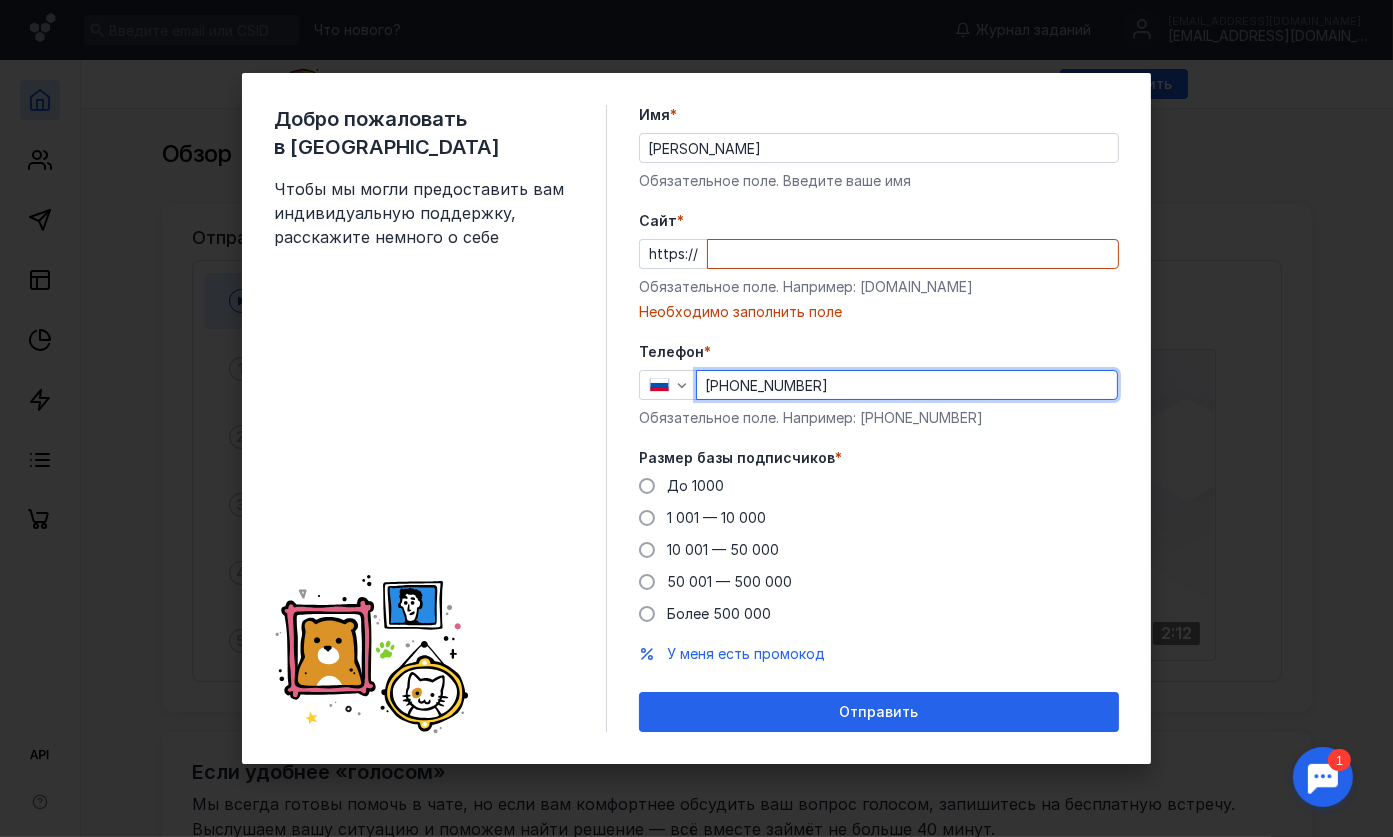 click on "Cайт  *" at bounding box center [913, 254] 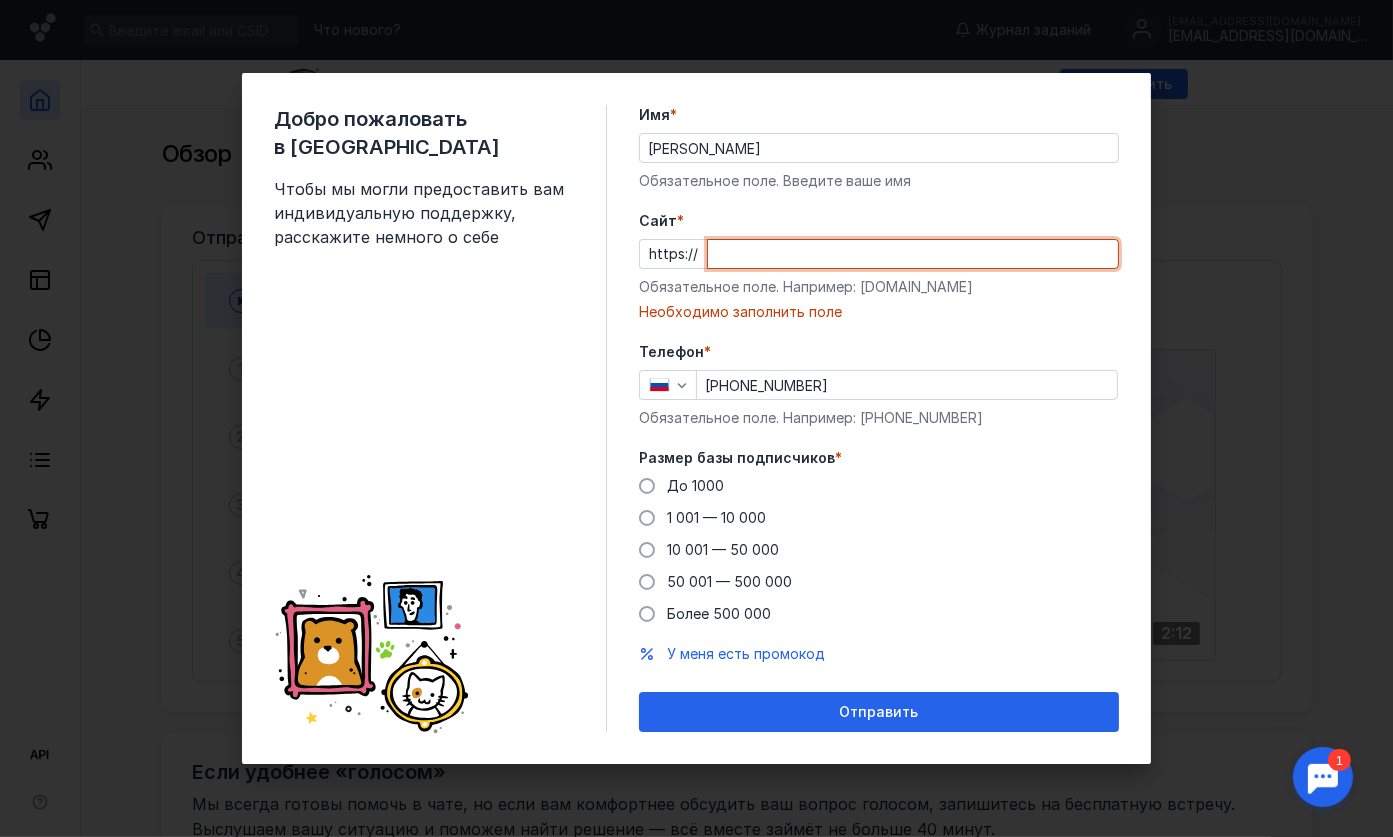 click on "Cайт  *" at bounding box center (913, 254) 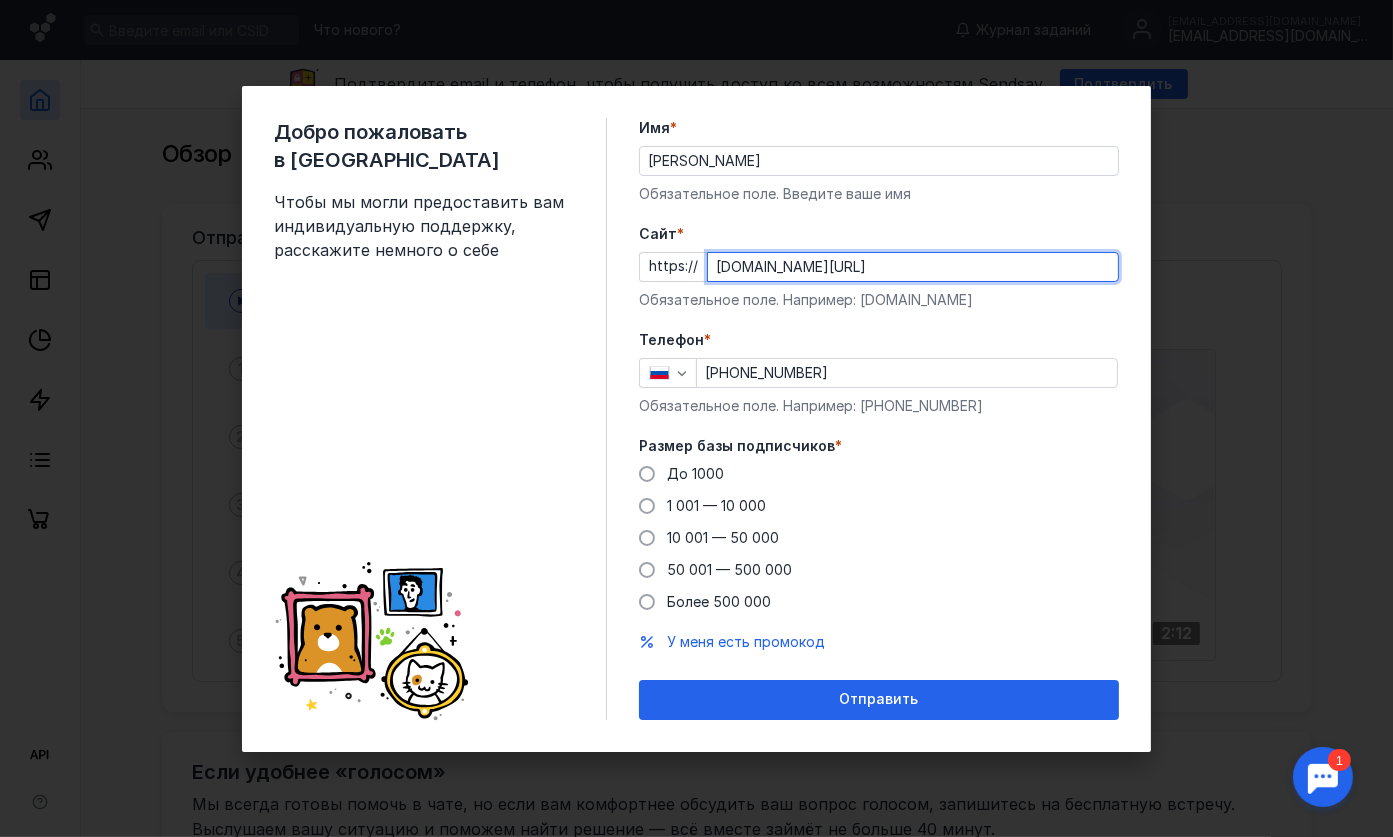 type on "[DOMAIN_NAME][URL]" 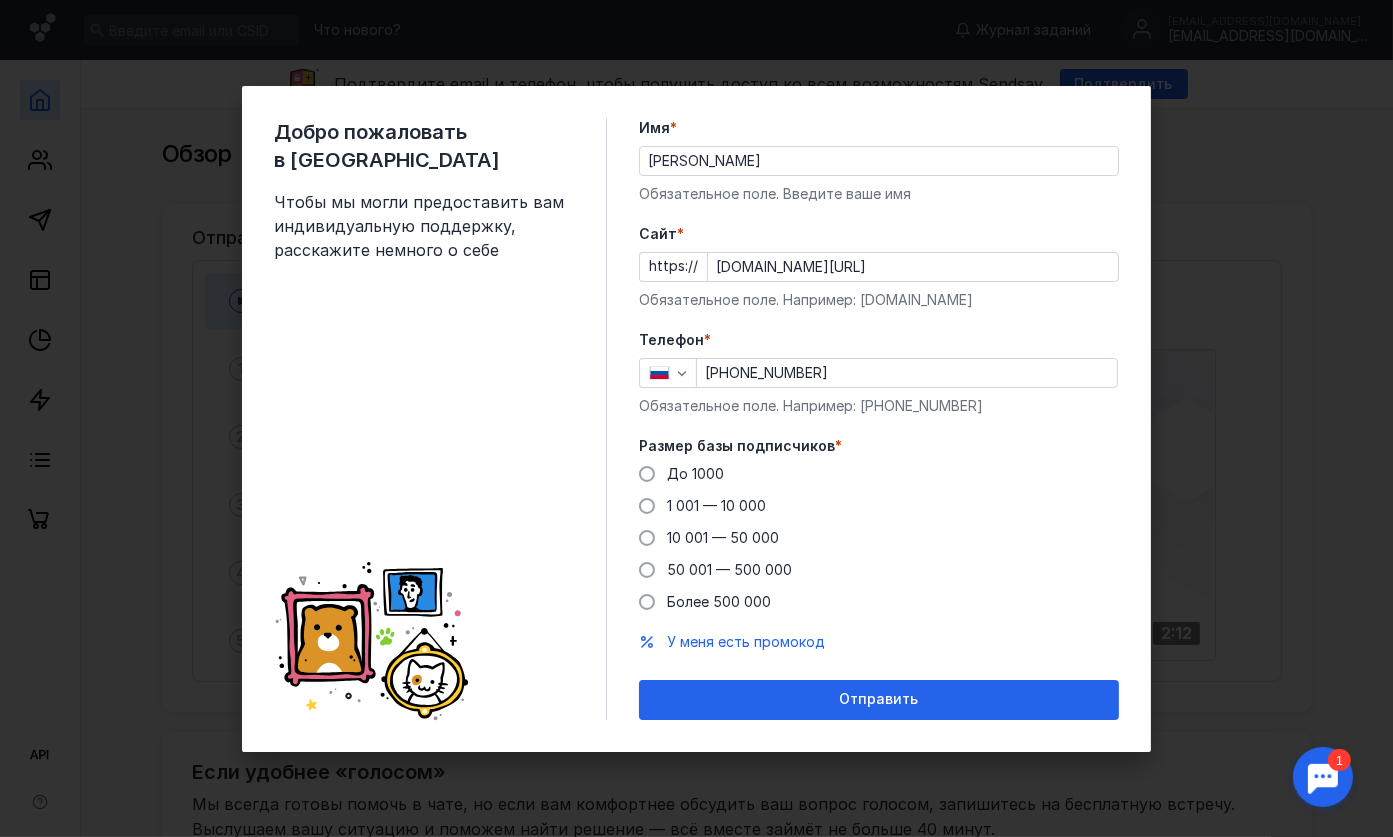 click on "Имя  * [PERSON_NAME] поле. Введите ваше имя [PERSON_NAME]  * https:// [DOMAIN_NAME][URL] Обязательное поле. Например: [DOMAIN_NAME] Телефон  * [PHONE_NUMBER] Обязательное поле. Например: [PHONE_NUMBER] Размер базы подписчиков  * До [DATE] 1 001 — 10 000 10 001 — 50 000 50 001 — 500 000 Более 500 000 У меня есть промокод Отправить" at bounding box center [879, 419] 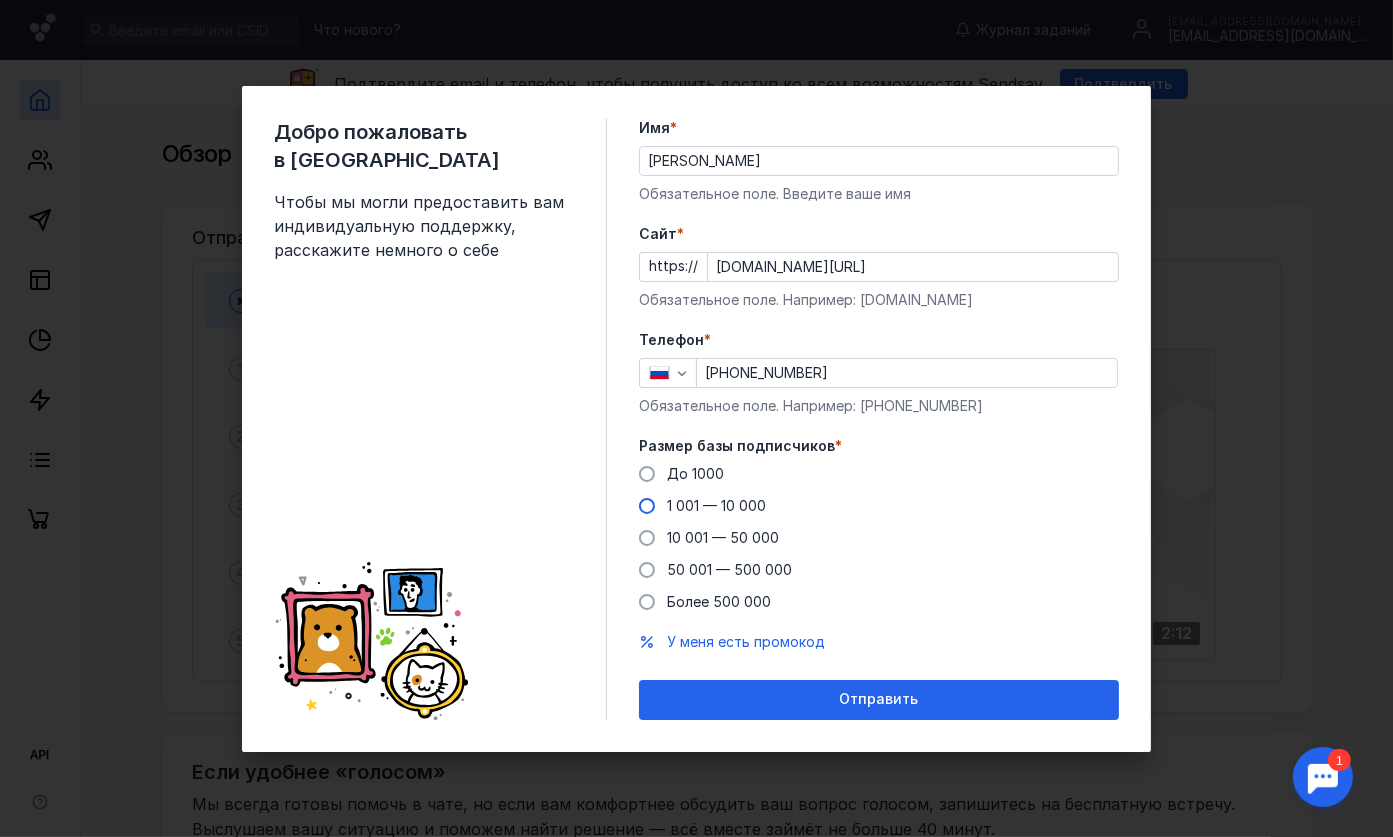 click on "1 001 — 10 000" at bounding box center [702, 506] 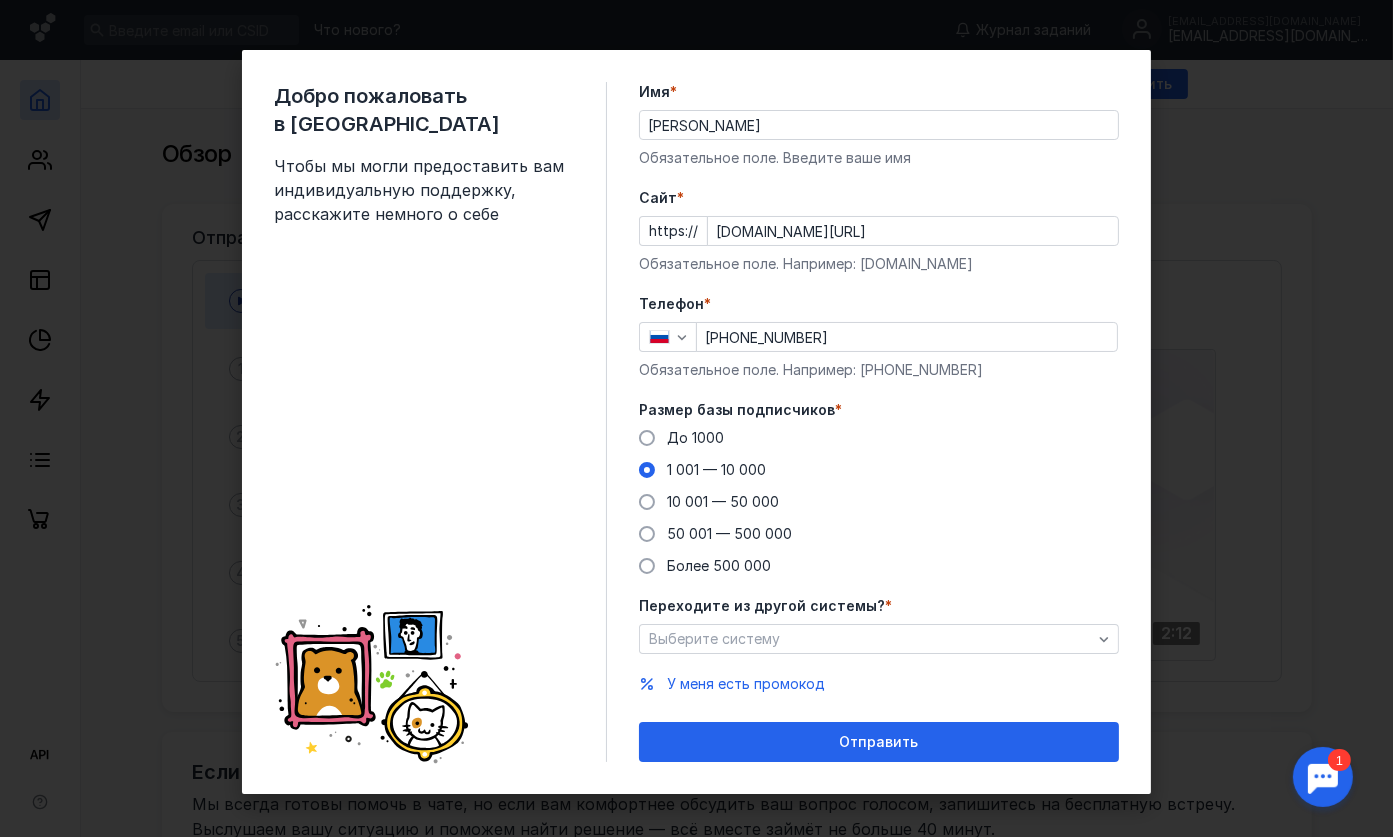 scroll, scrollTop: 6, scrollLeft: 0, axis: vertical 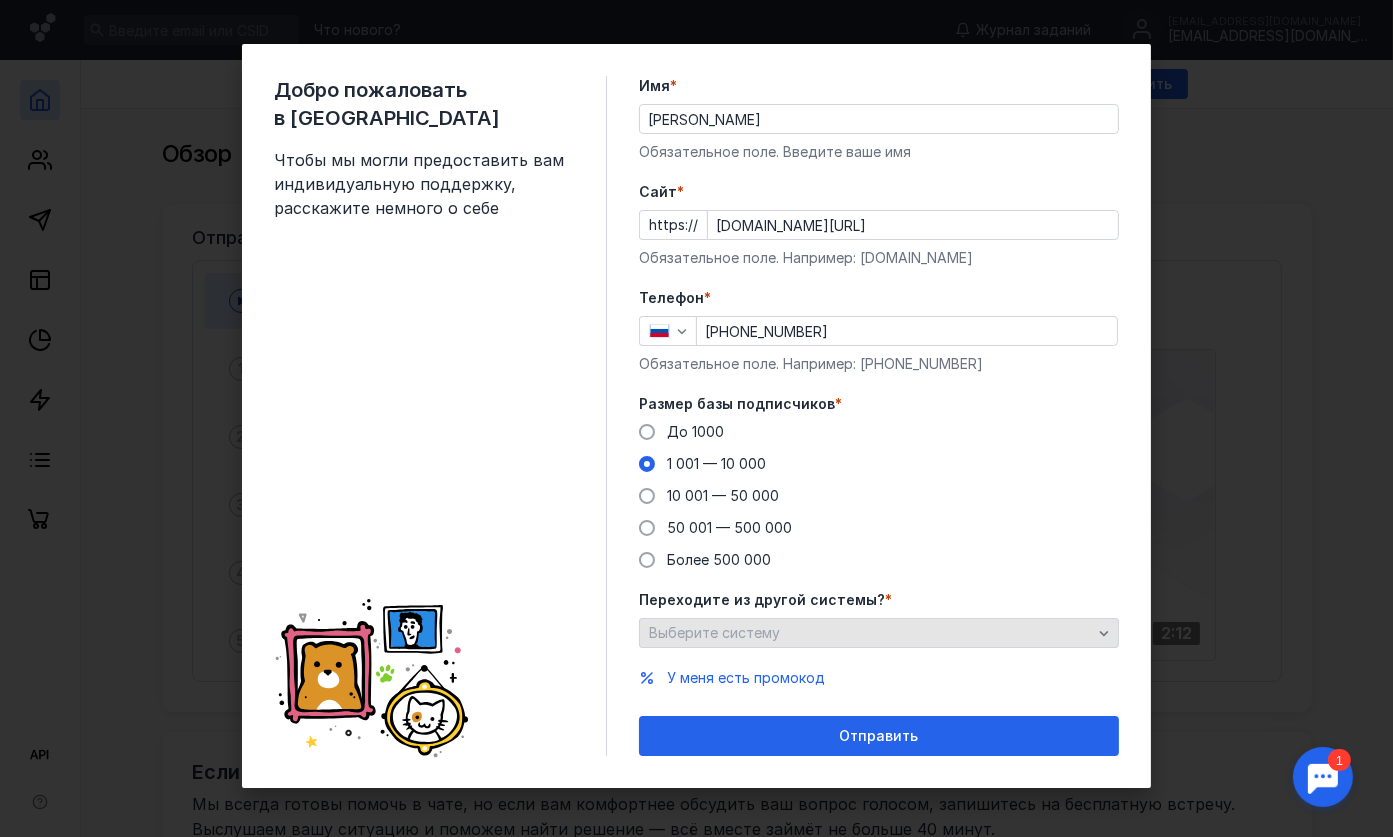 click on "Выберите систему" at bounding box center [714, 632] 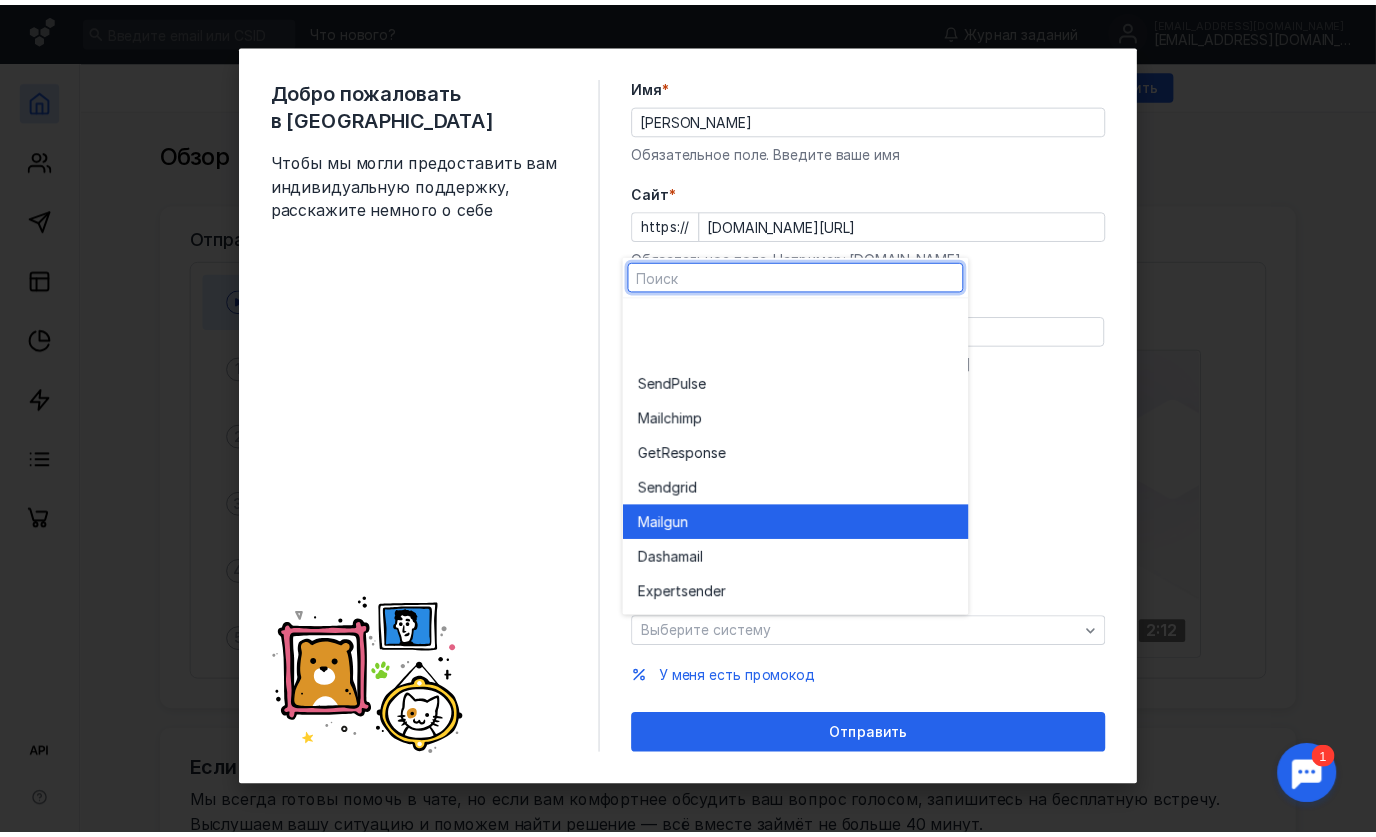 scroll, scrollTop: 110, scrollLeft: 0, axis: vertical 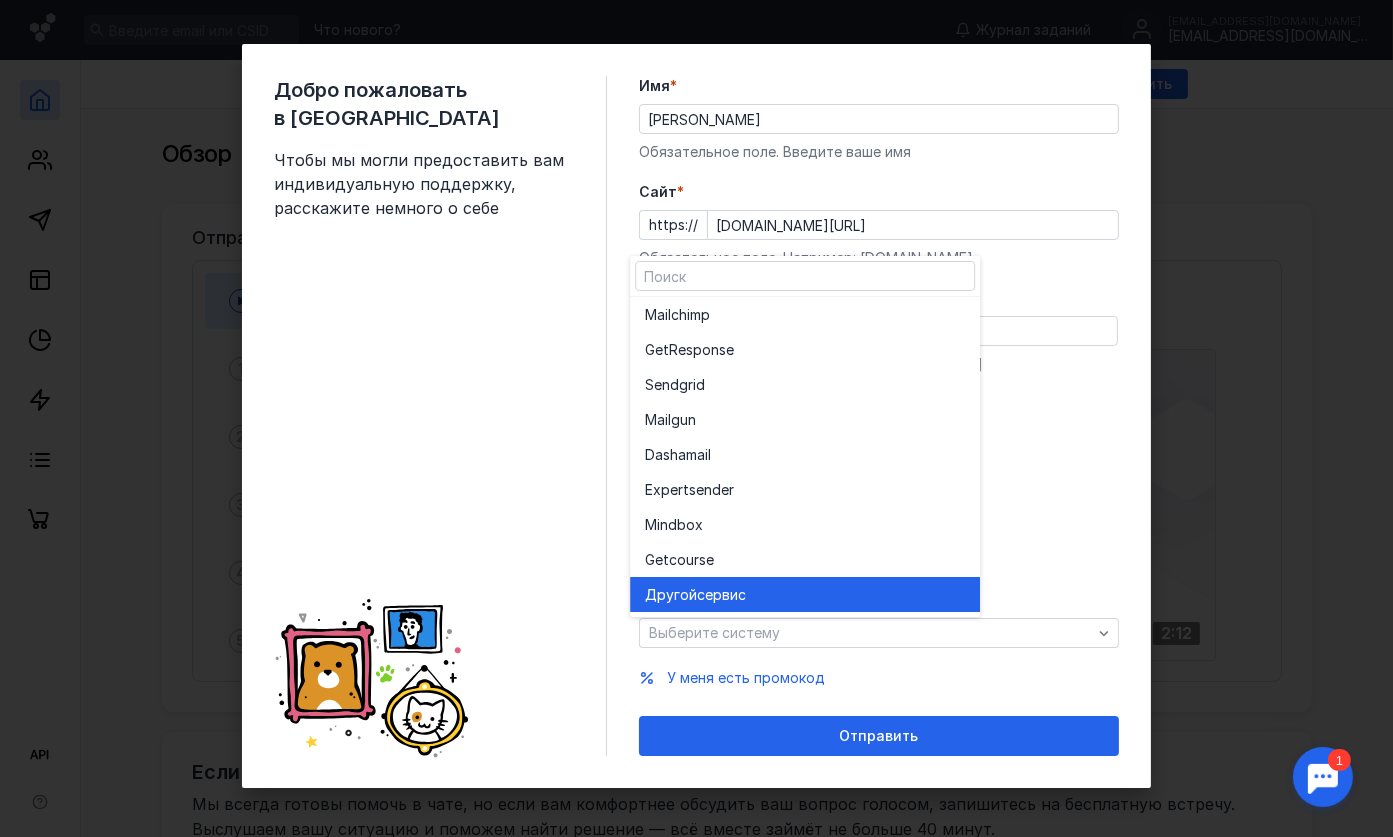 click on "сервис" at bounding box center (721, 595) 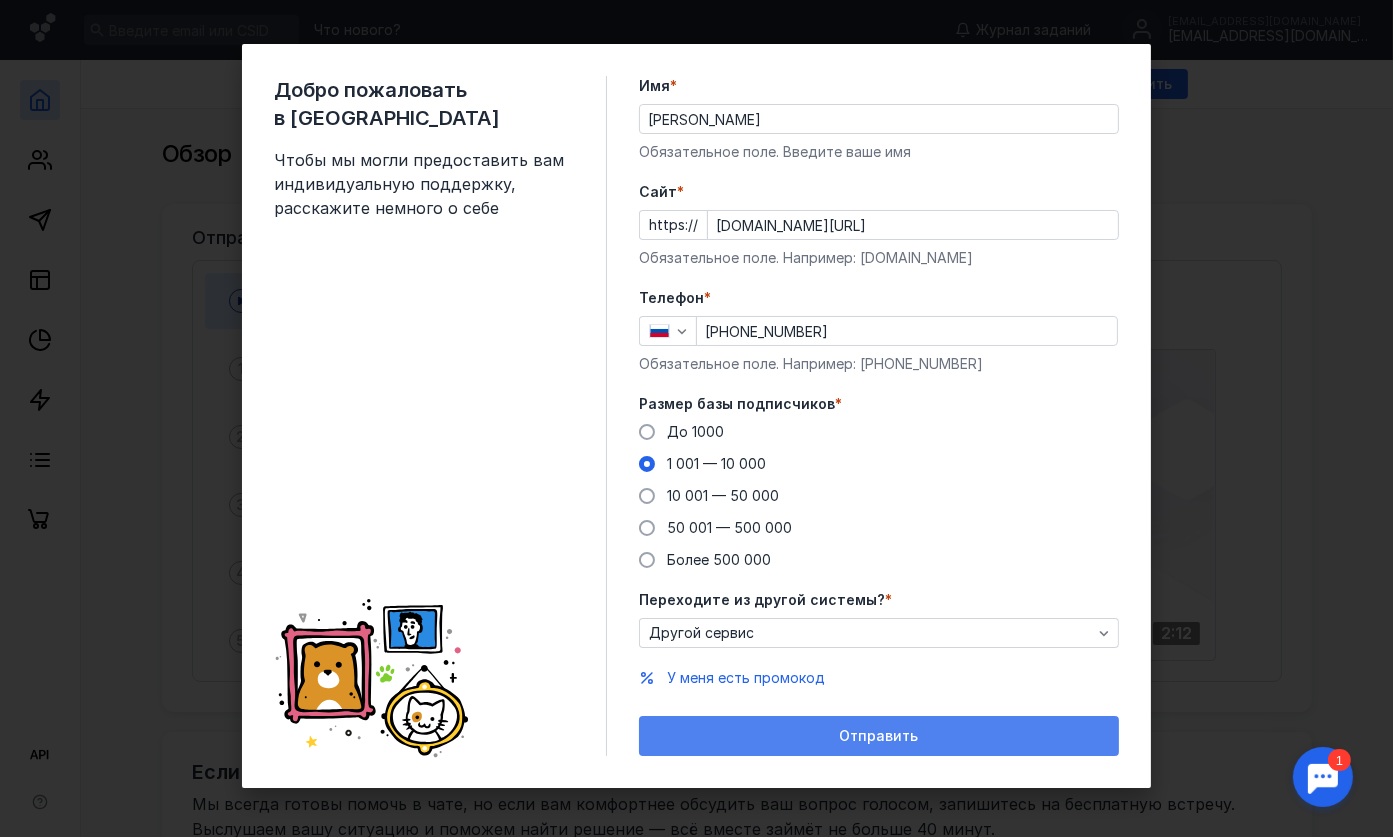 click on "Отправить" at bounding box center [879, 736] 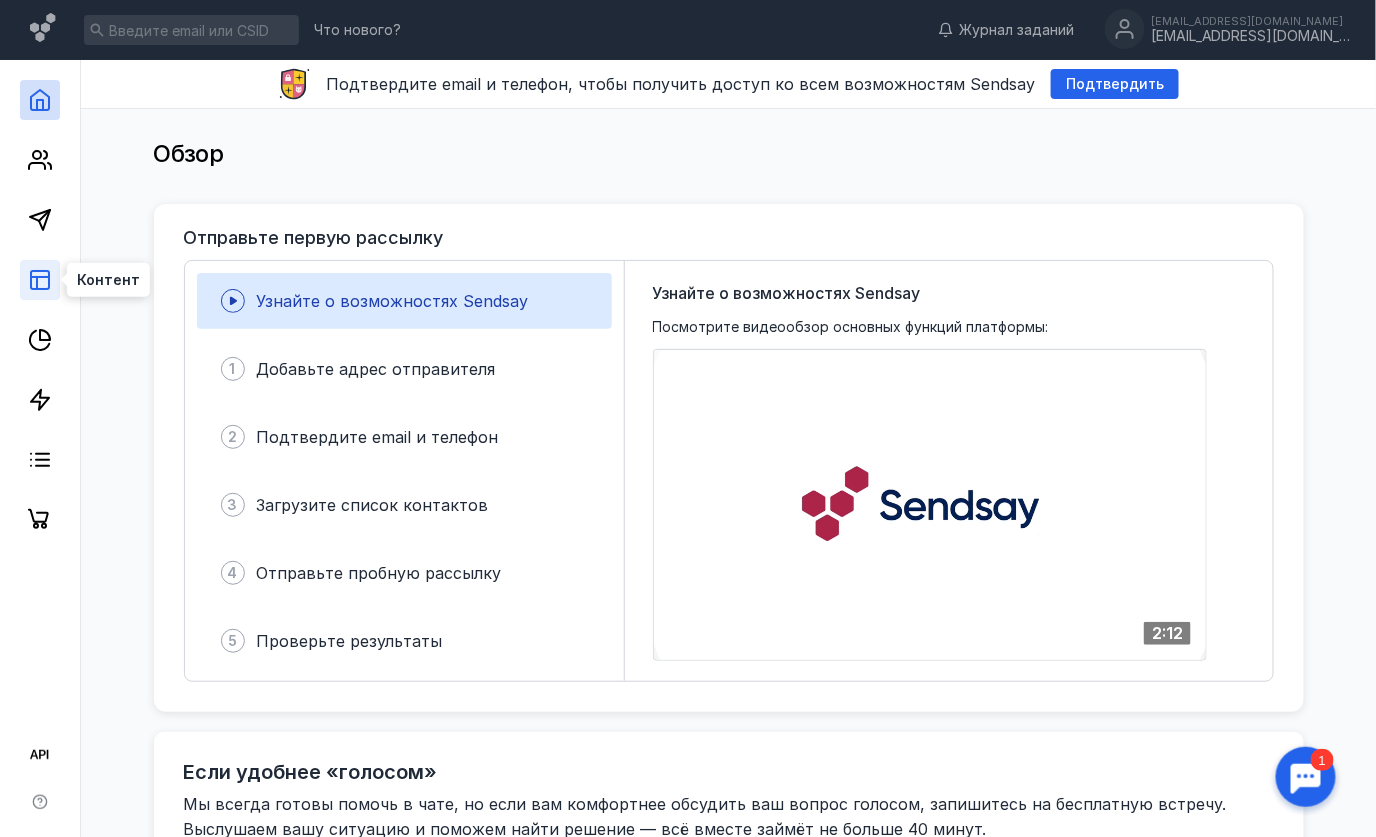 click 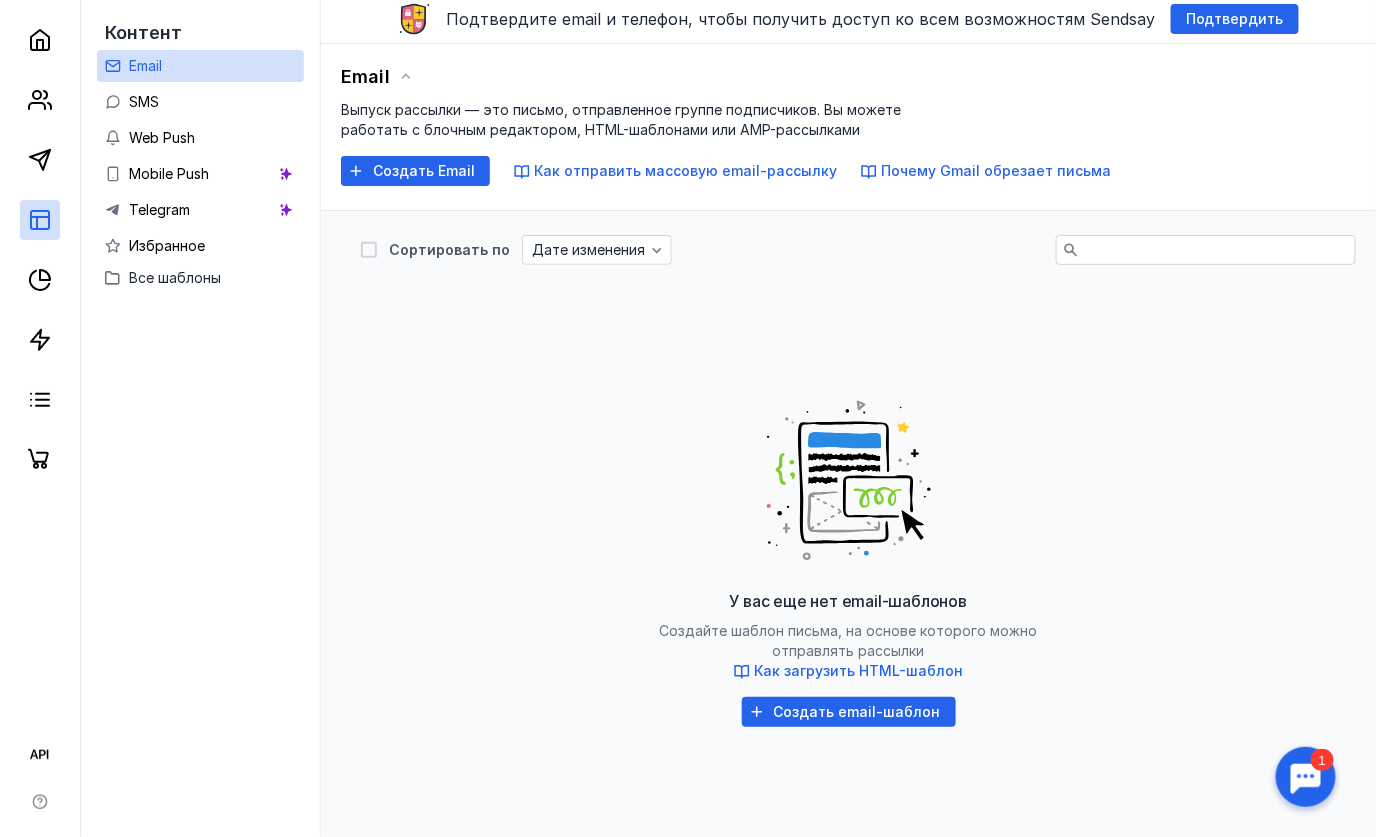 scroll, scrollTop: 0, scrollLeft: 0, axis: both 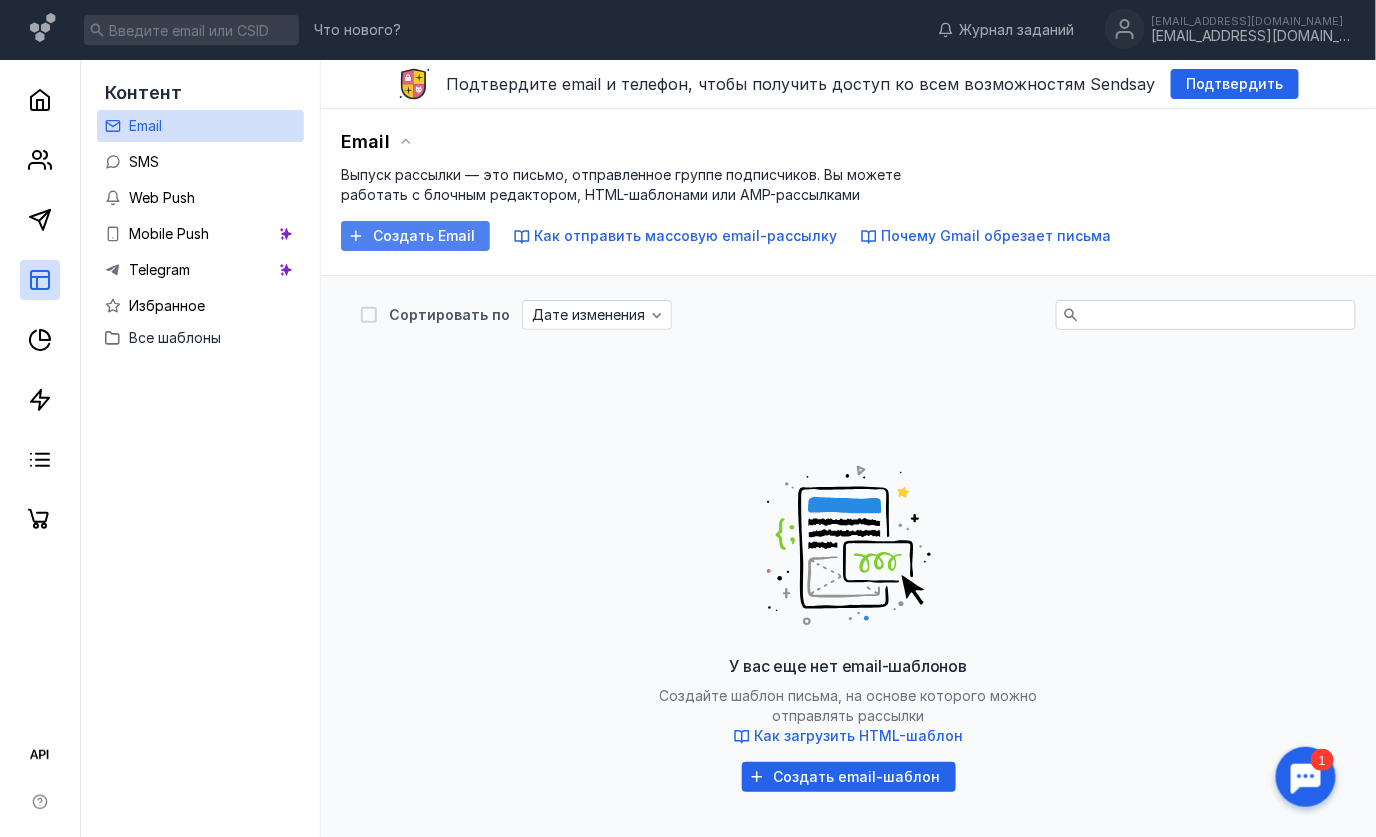 click on "Создать Email" at bounding box center (424, 236) 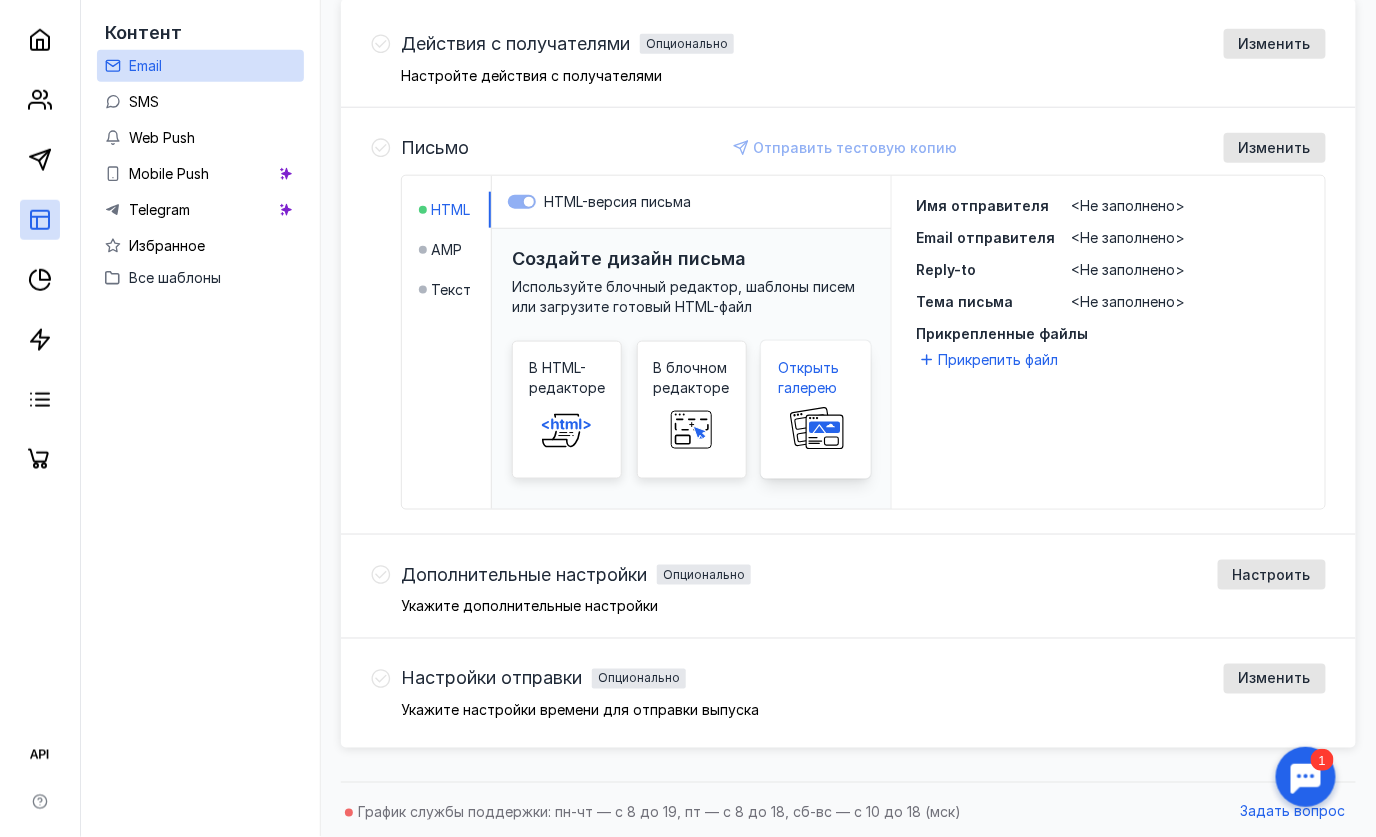 scroll, scrollTop: 621, scrollLeft: 0, axis: vertical 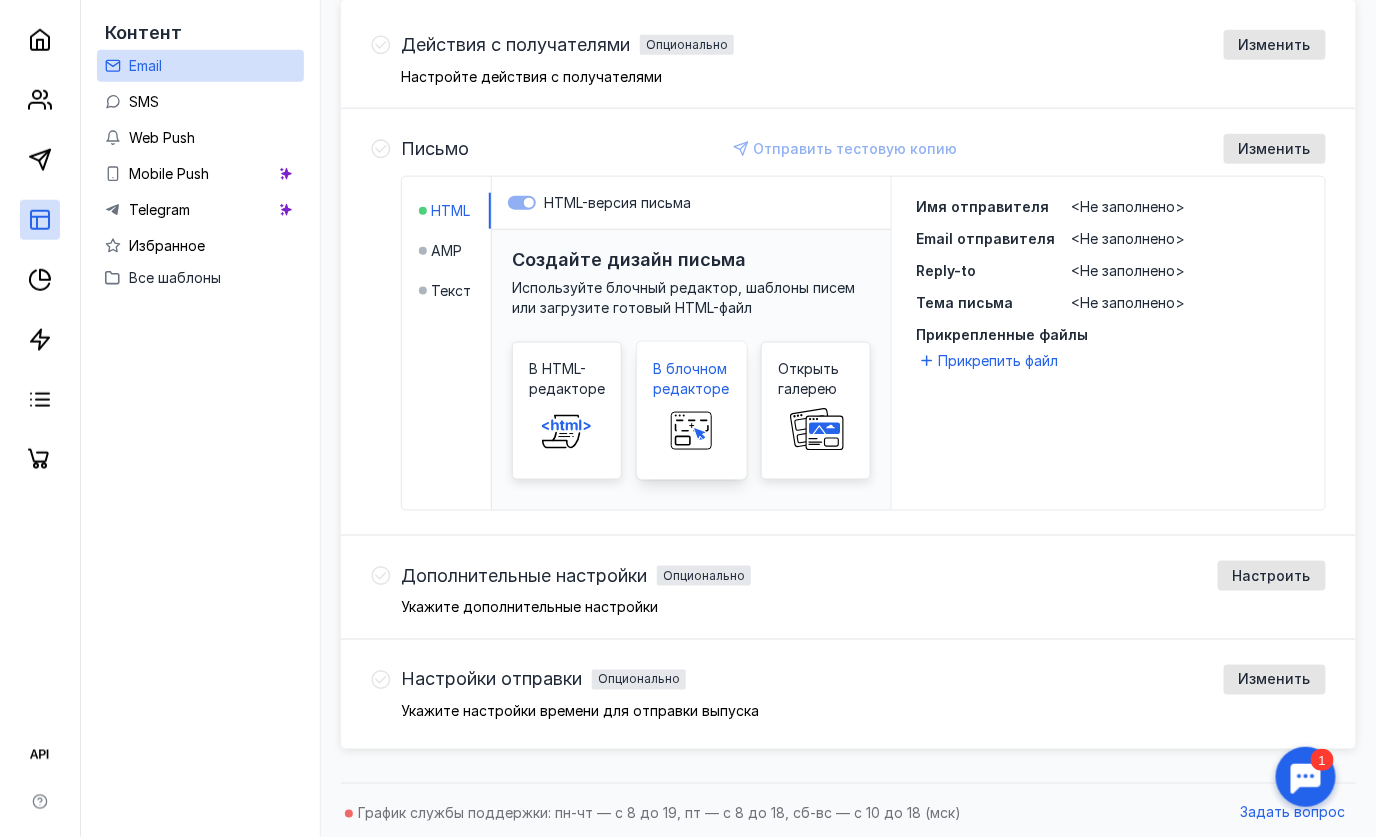click 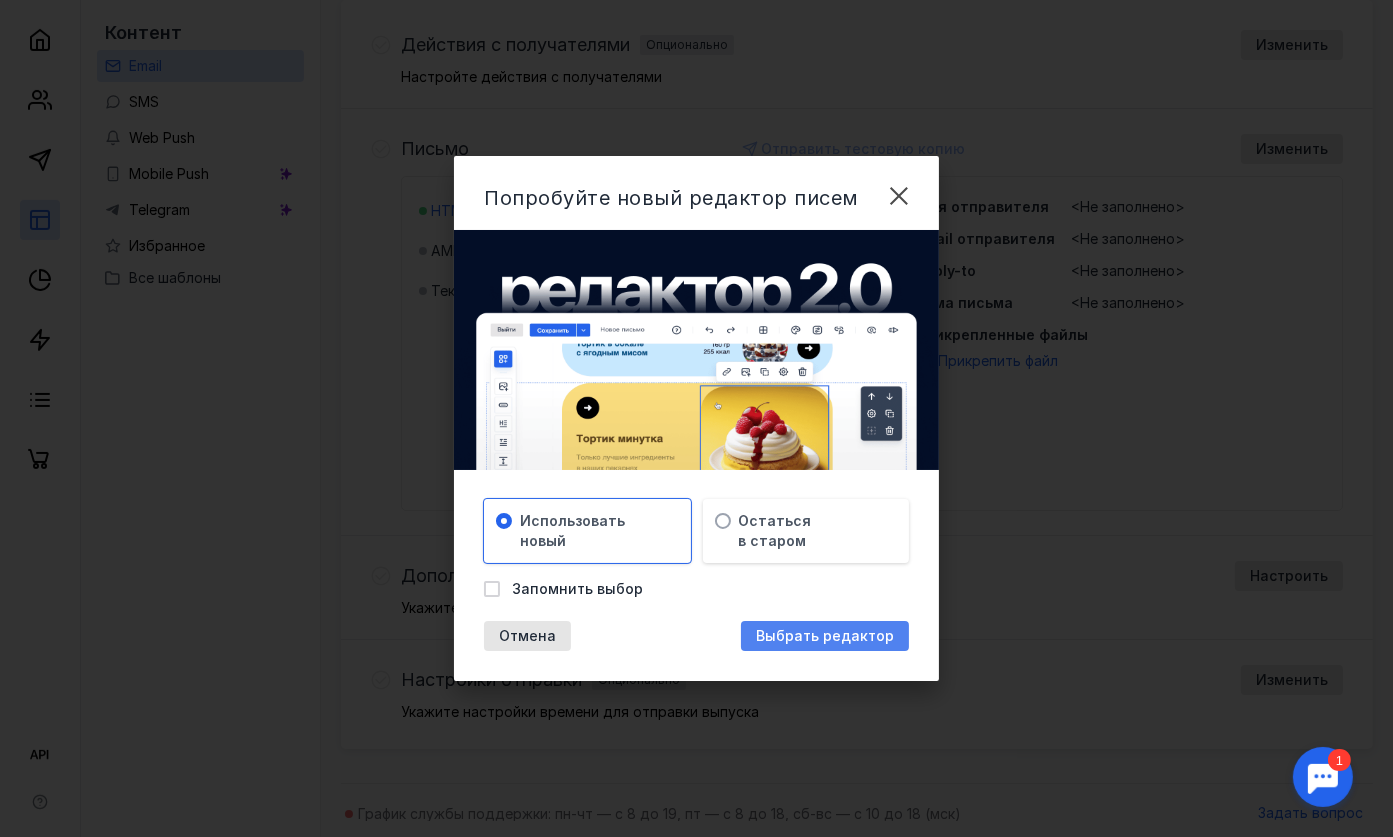 click on "Выбрать редактор" at bounding box center (825, 636) 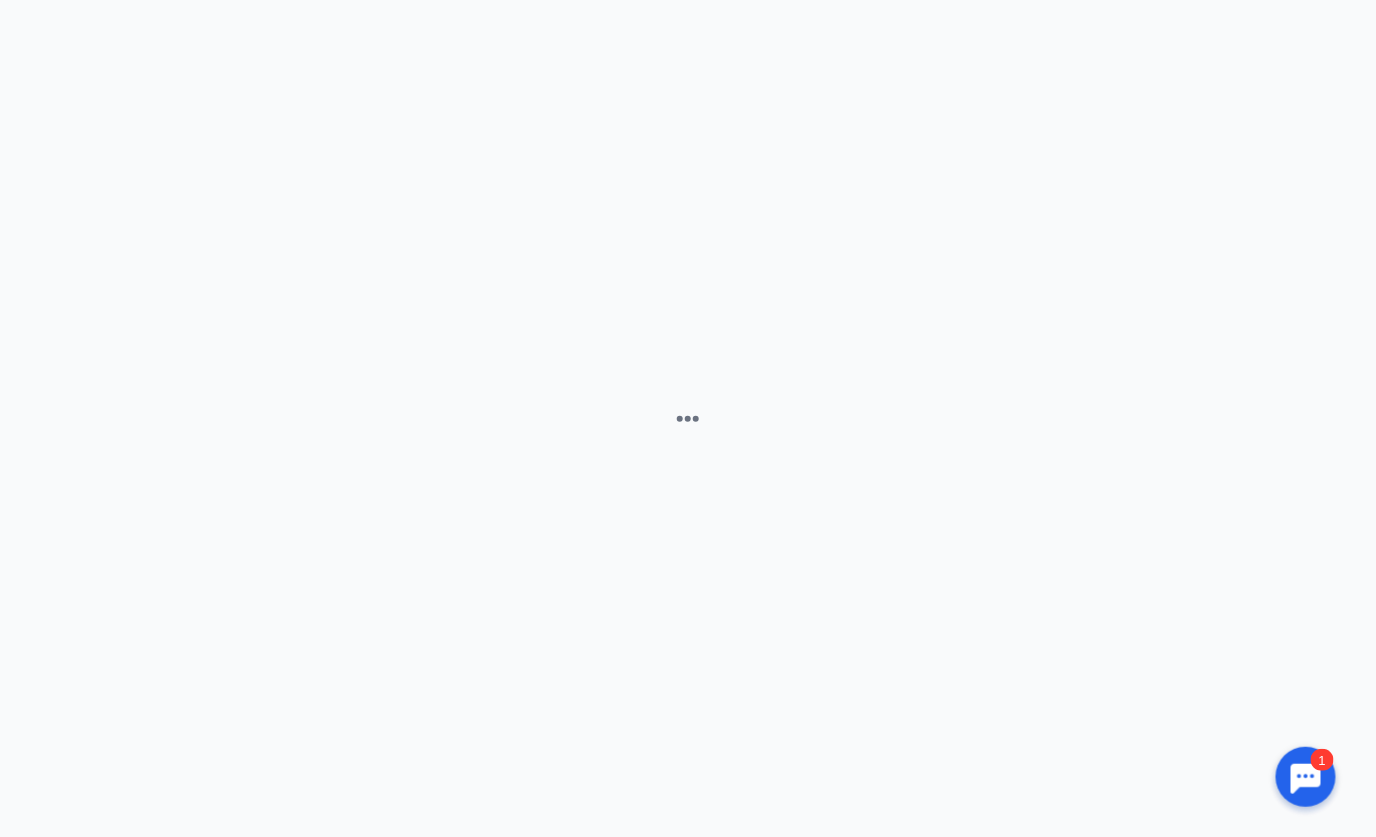 scroll, scrollTop: 0, scrollLeft: 0, axis: both 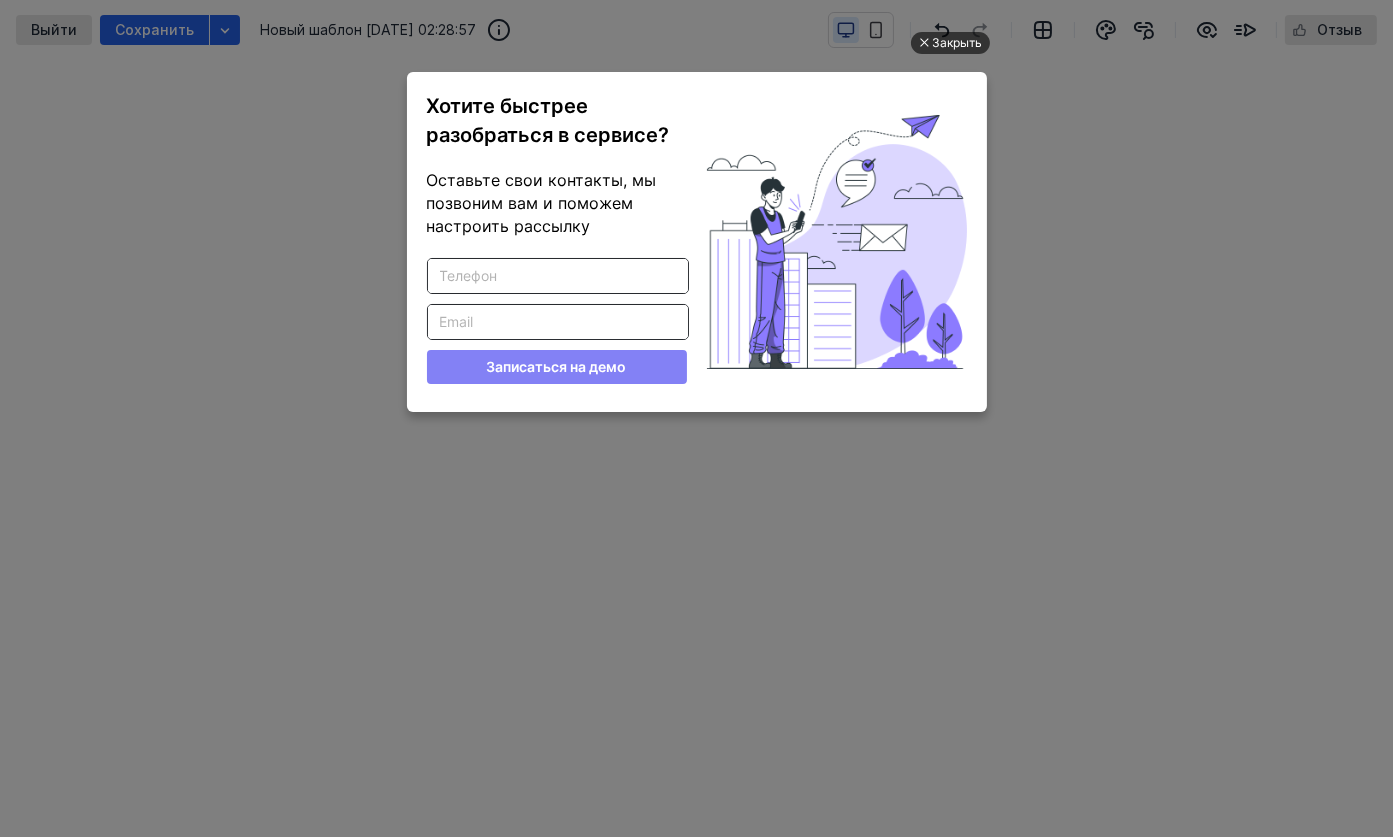 click on "Закрыть" at bounding box center (958, 43) 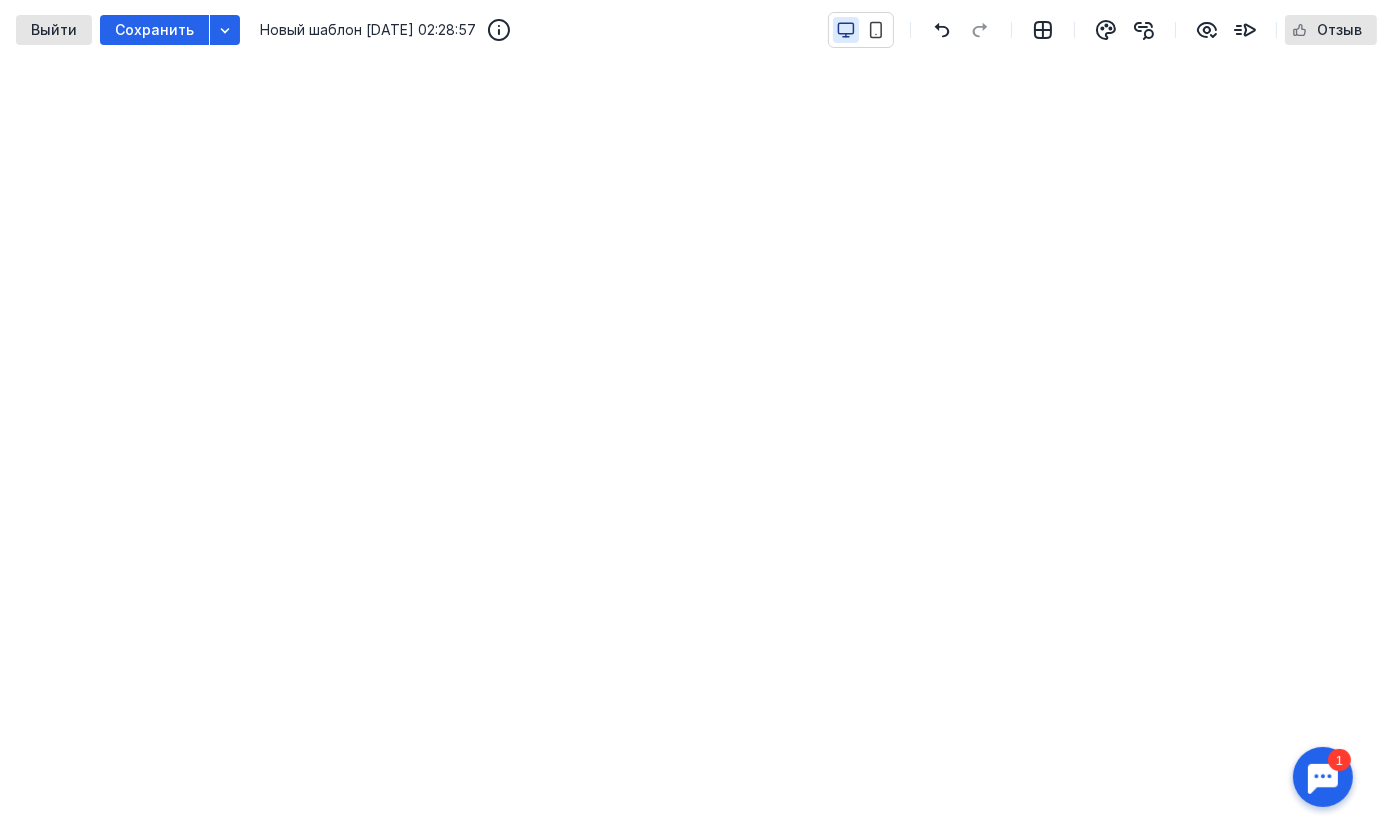 scroll, scrollTop: 0, scrollLeft: 0, axis: both 